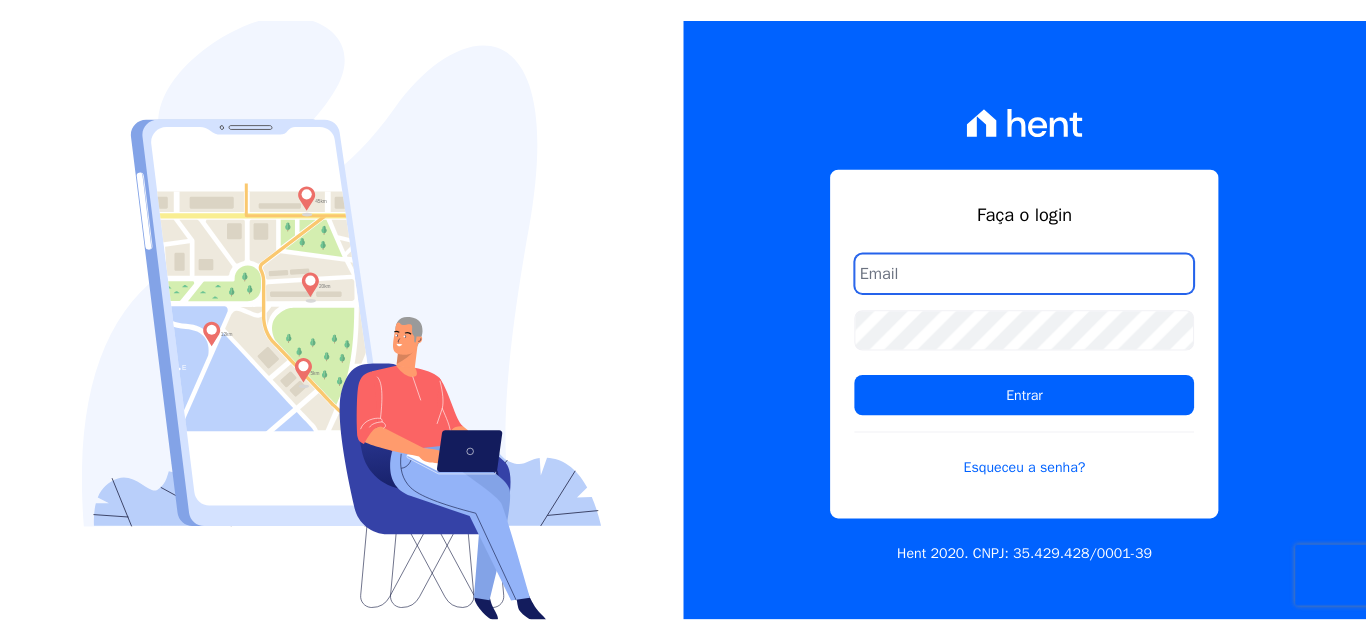scroll, scrollTop: 0, scrollLeft: 0, axis: both 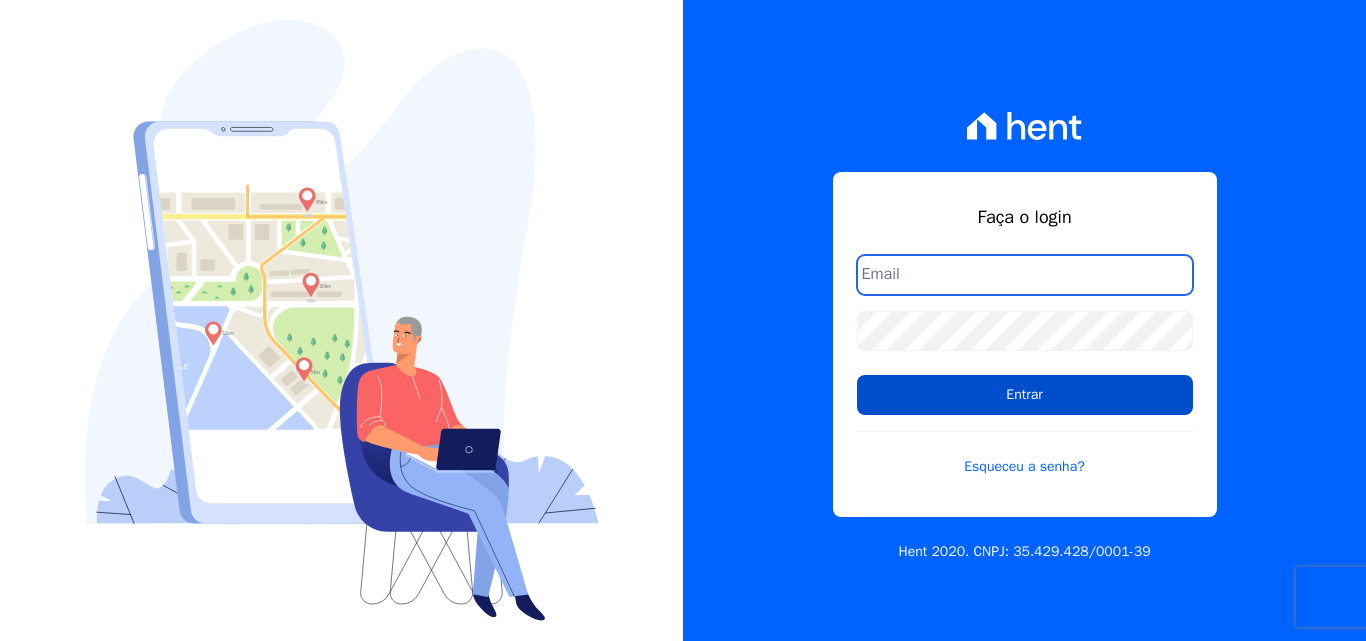 type on "[EMAIL_ADDRESS][DOMAIN_NAME]" 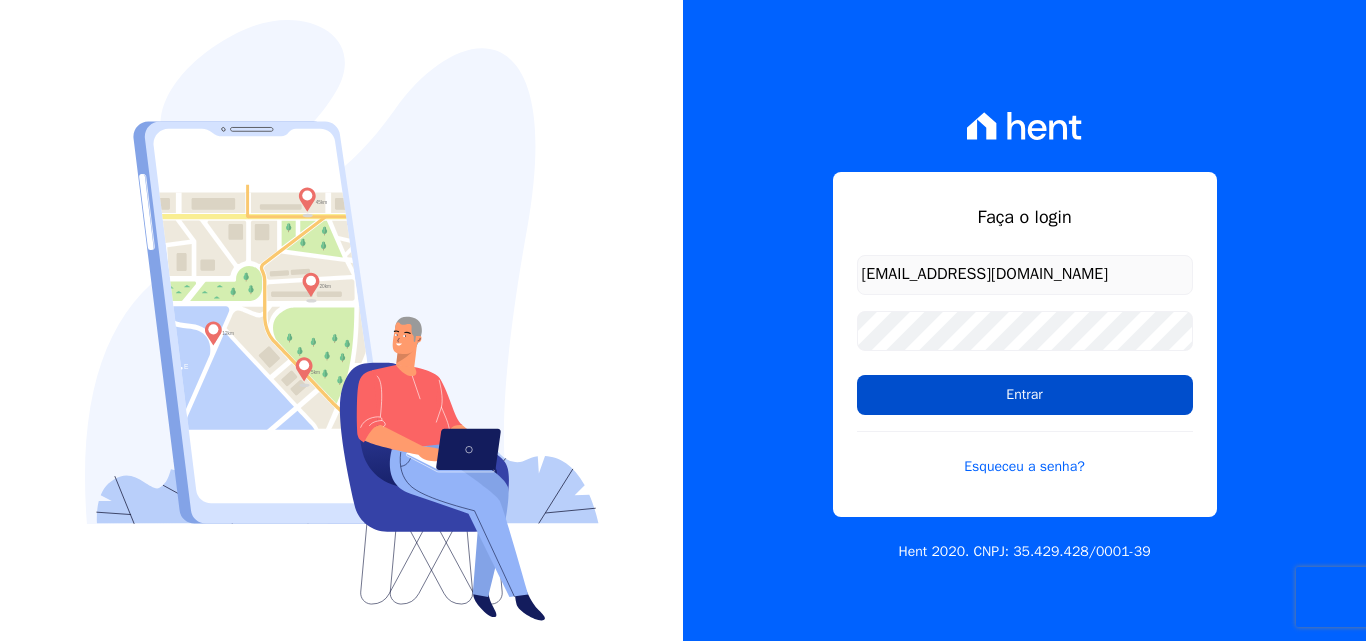 click on "Entrar" at bounding box center [1025, 395] 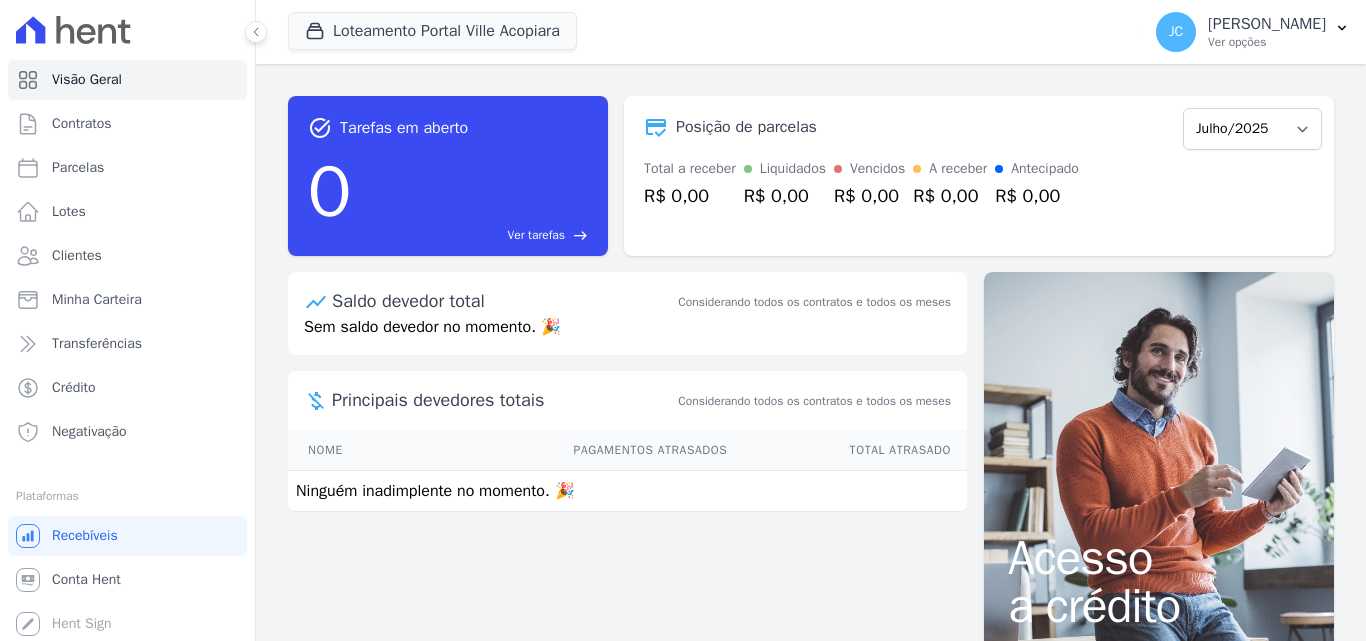 scroll, scrollTop: 0, scrollLeft: 0, axis: both 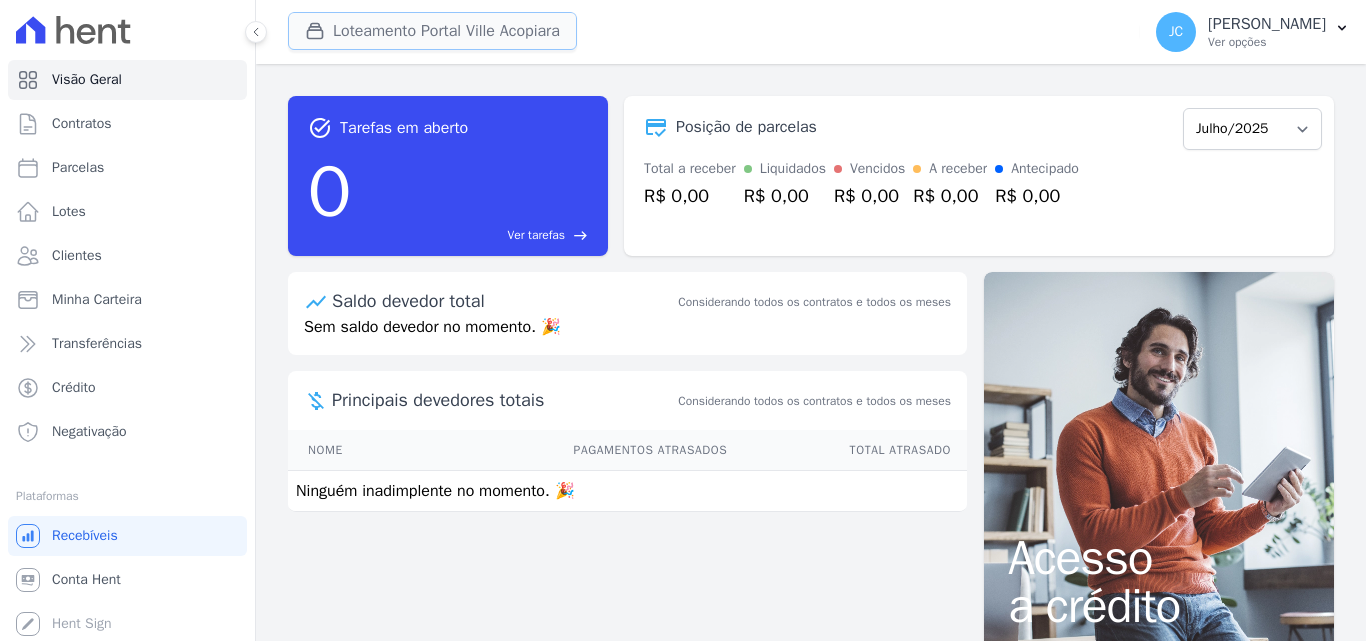 click on "Loteamento Portal Ville Acopiara" at bounding box center [432, 31] 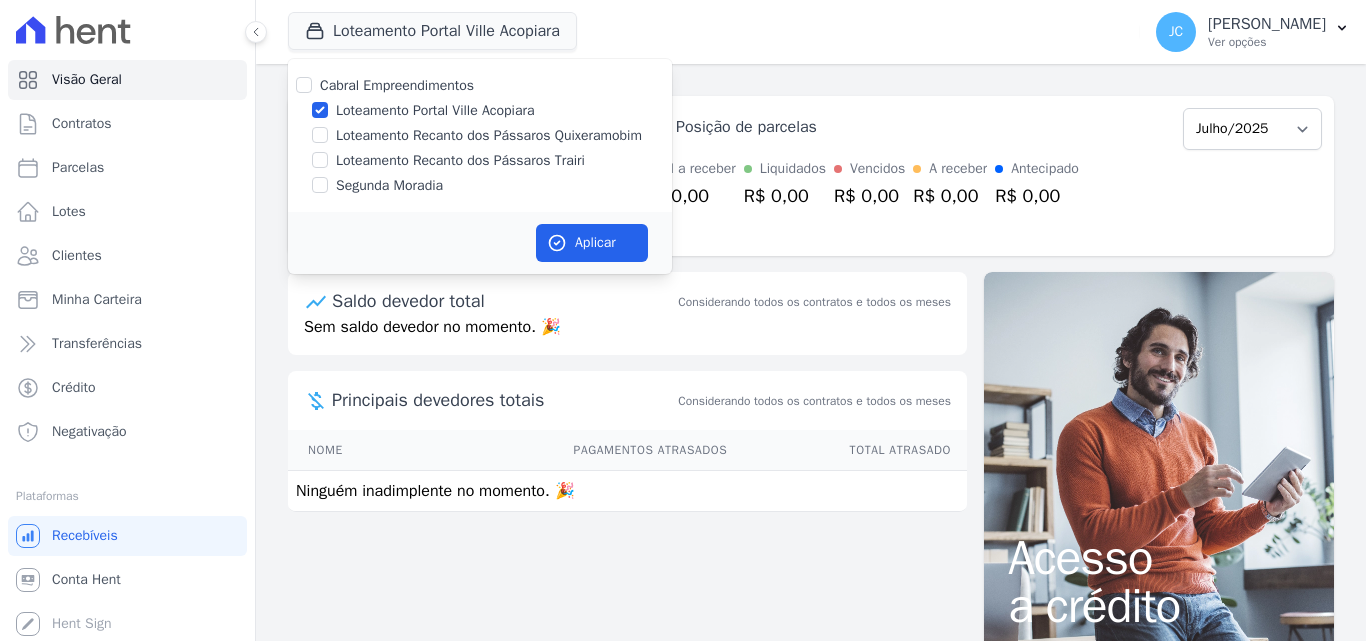 click on "Loteamento Recanto dos Pássaros Quixeramobim" at bounding box center (489, 135) 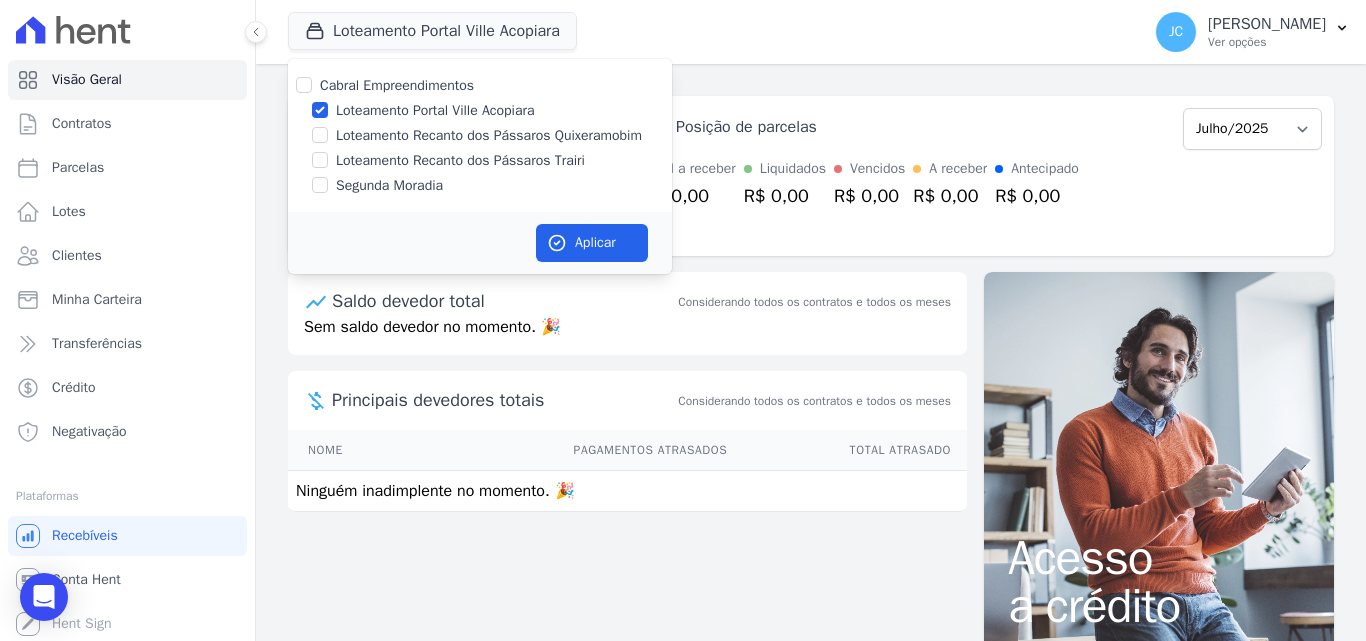 click on "Loteamento Portal Ville Acopiara" at bounding box center [435, 110] 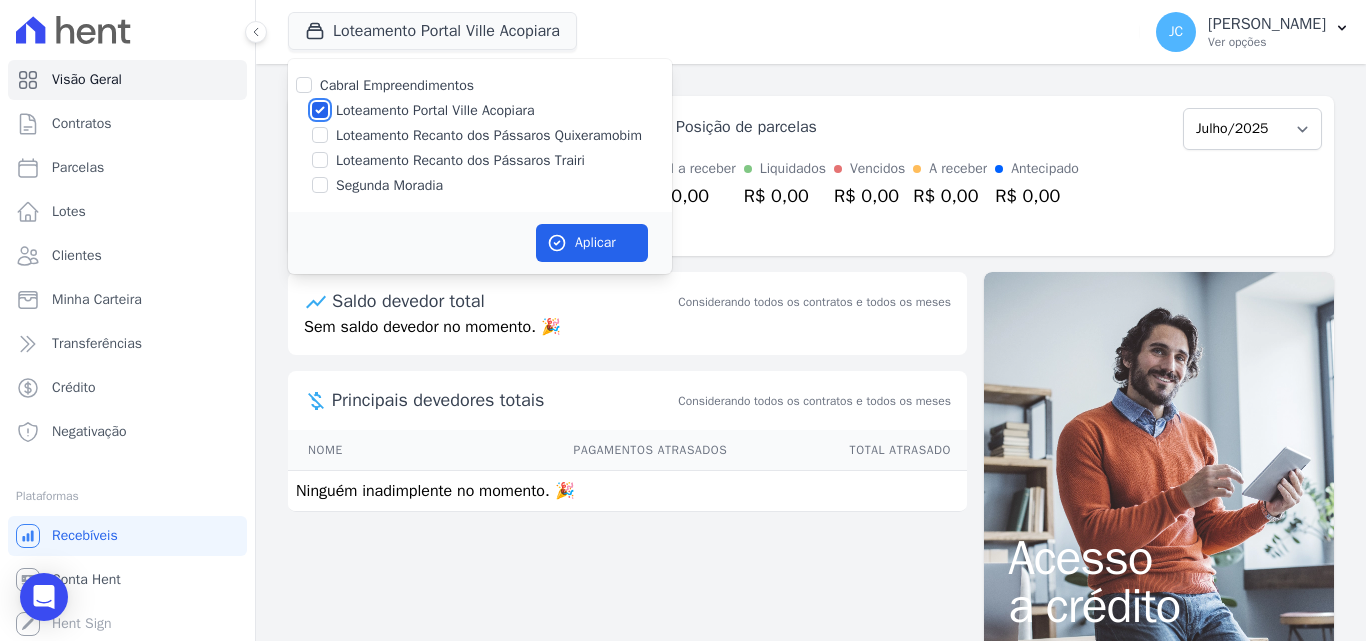 click on "Loteamento Portal Ville Acopiara" at bounding box center [320, 110] 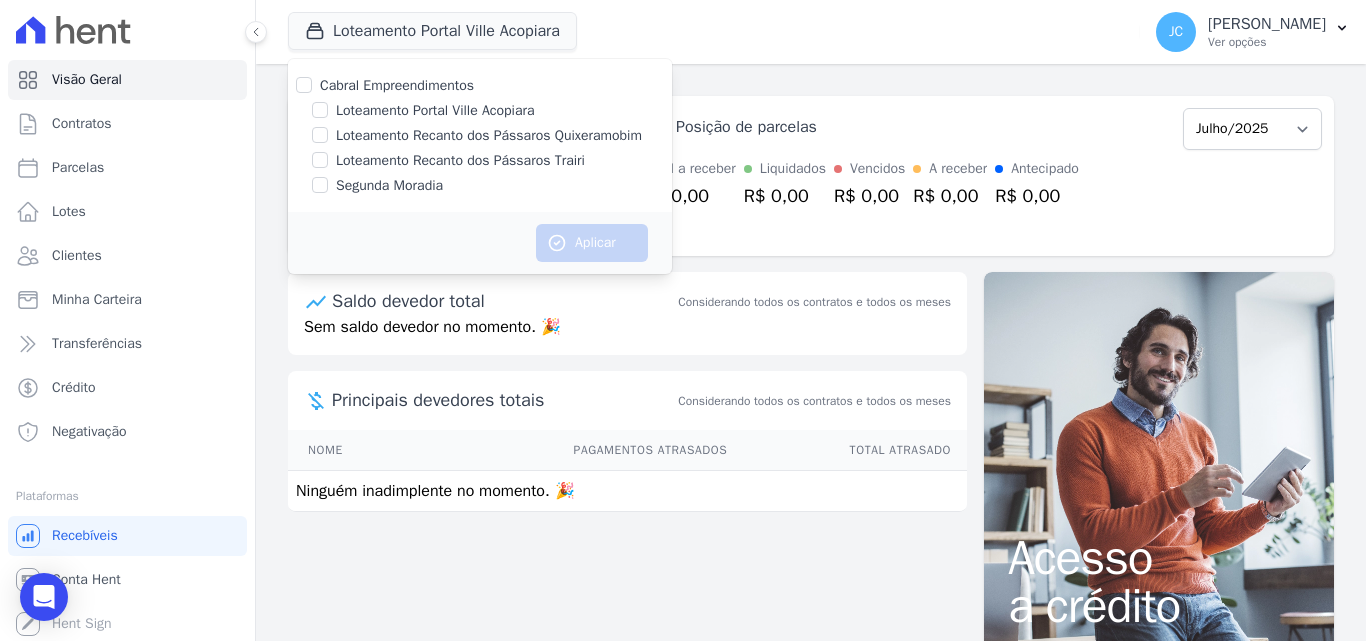 click on "Loteamento Recanto dos Pássaros Quixeramobim" at bounding box center (489, 135) 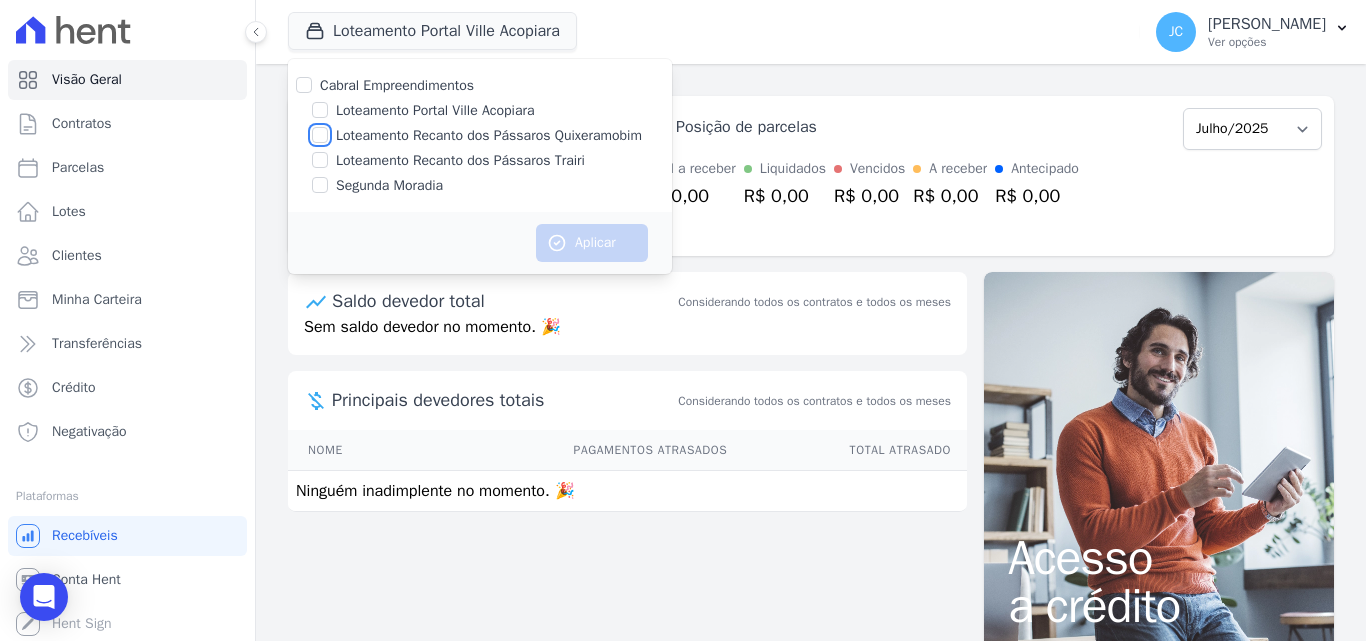 click on "Loteamento Recanto dos Pássaros Quixeramobim" at bounding box center (320, 135) 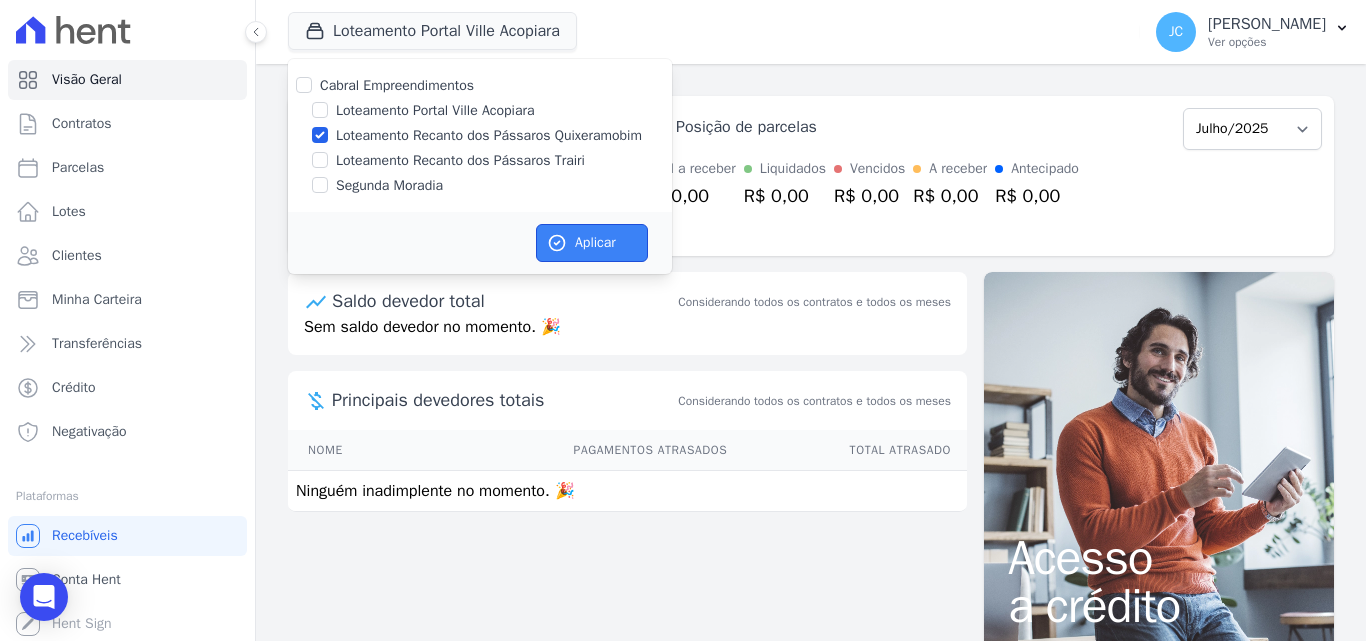click on "Aplicar" at bounding box center (592, 243) 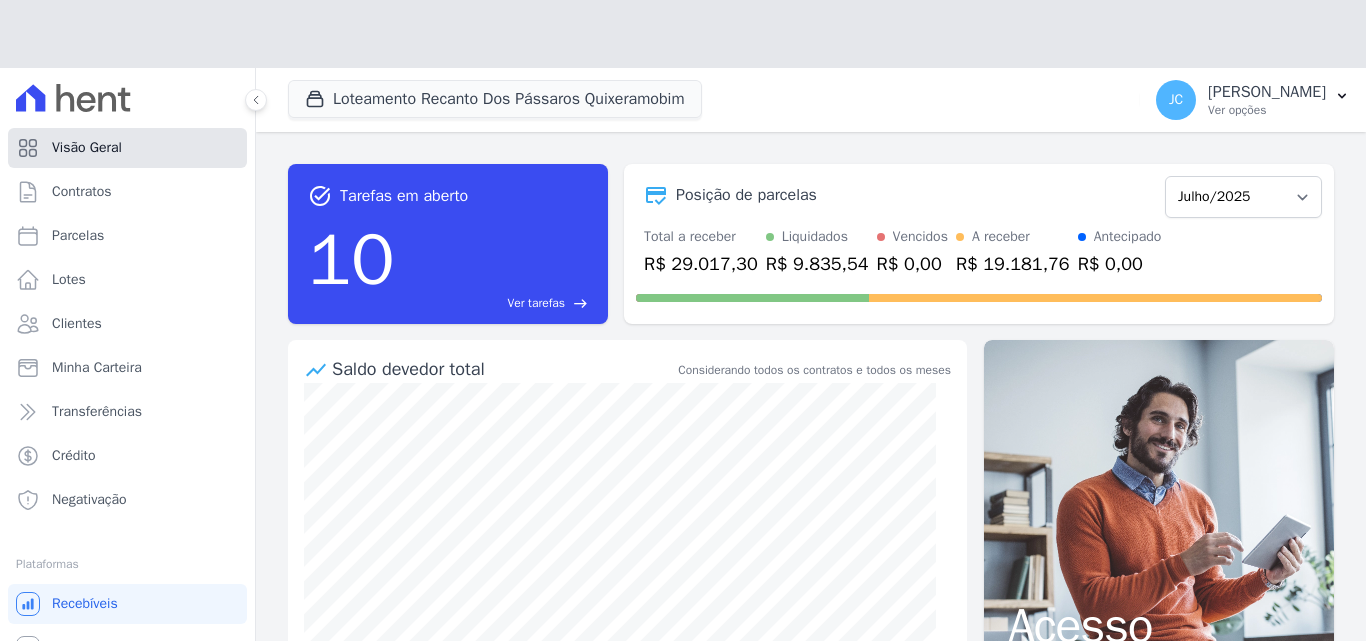click on "Visão Geral
Contratos
[GEOGRAPHIC_DATA]
Lotes
Clientes
Minha Carteira
Transferências
Crédito
Negativação" at bounding box center [127, 388] 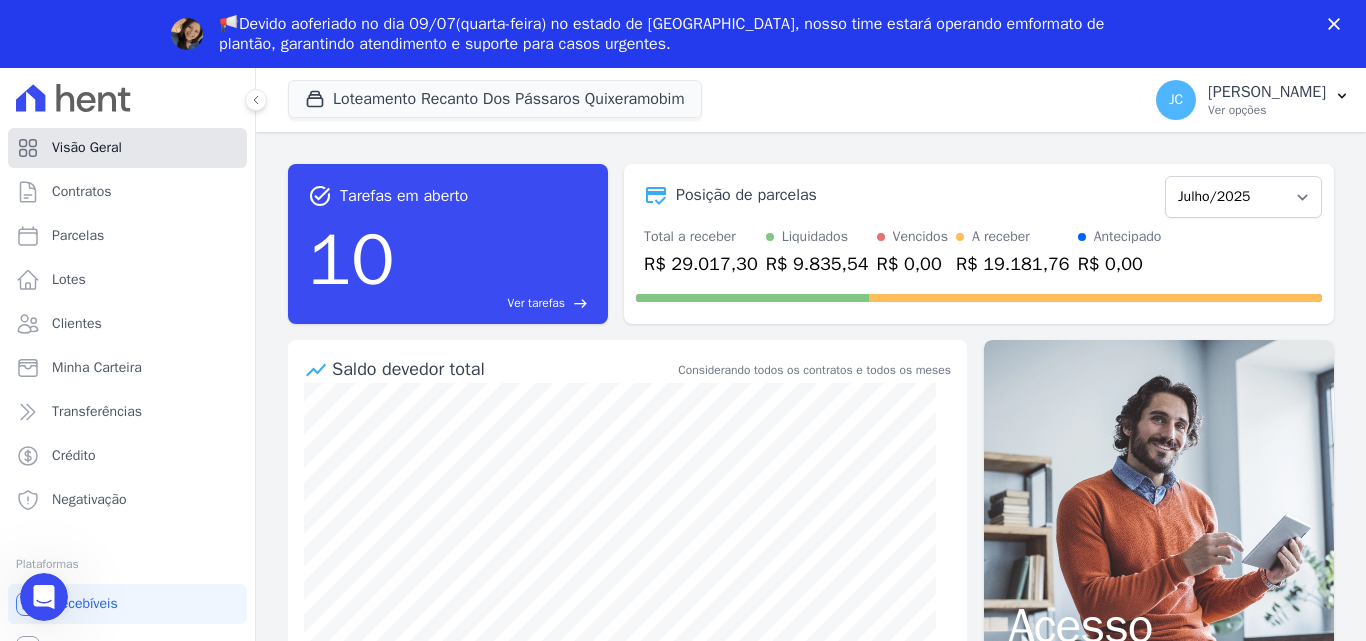 scroll, scrollTop: 0, scrollLeft: 0, axis: both 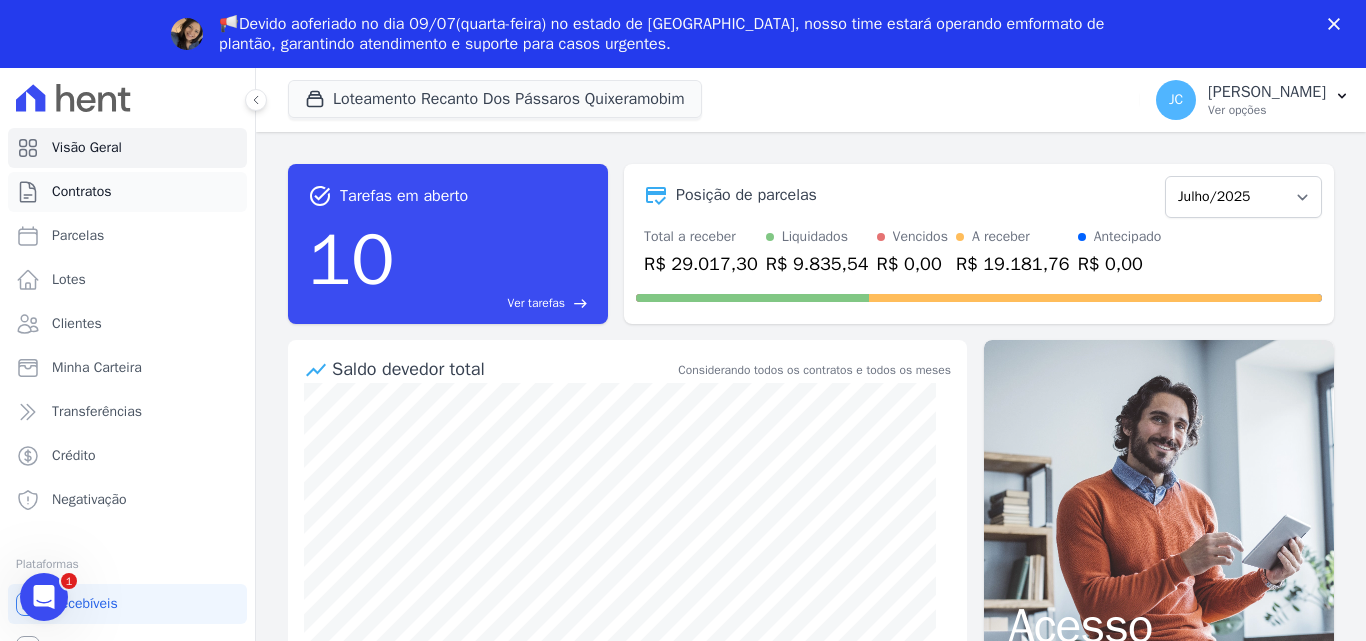 click on "Contratos" at bounding box center [127, 192] 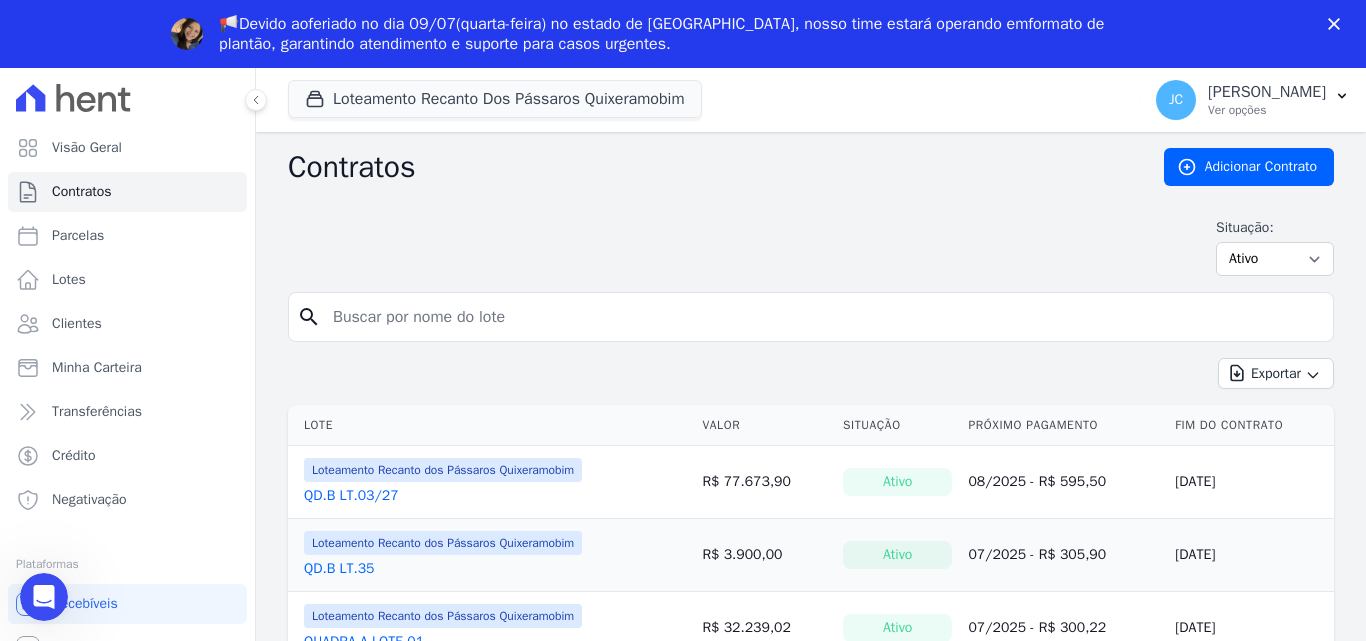 scroll, scrollTop: 0, scrollLeft: 0, axis: both 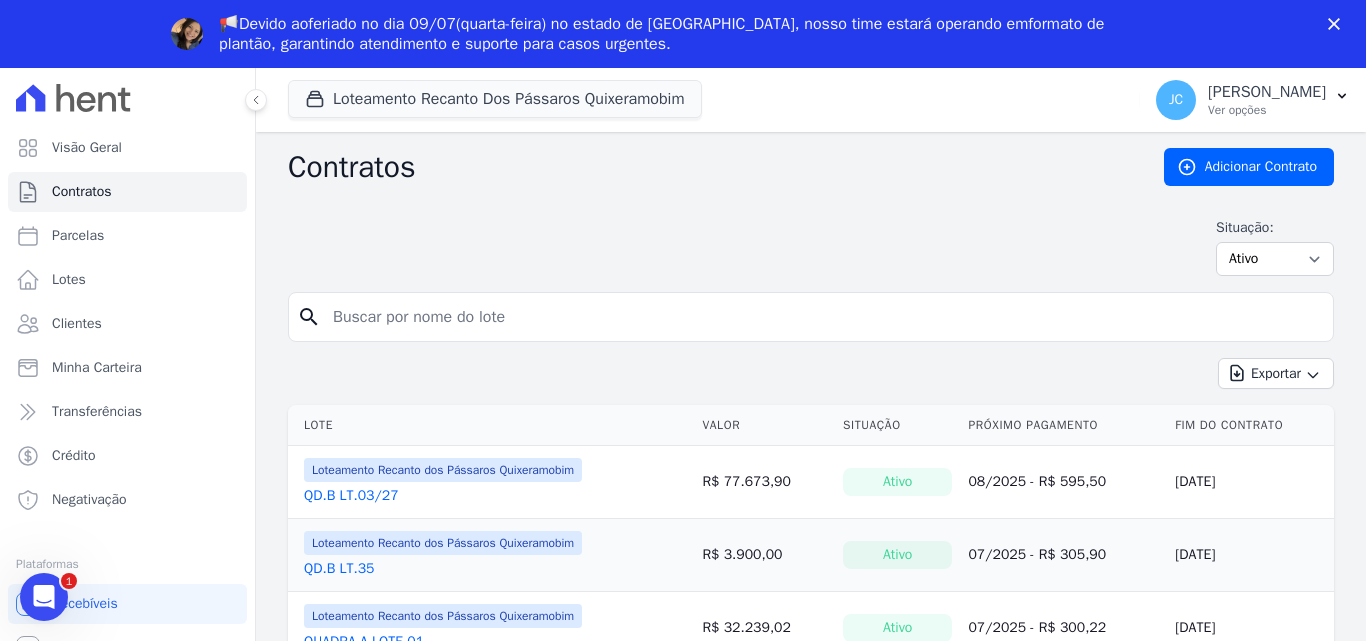 click at bounding box center [823, 317] 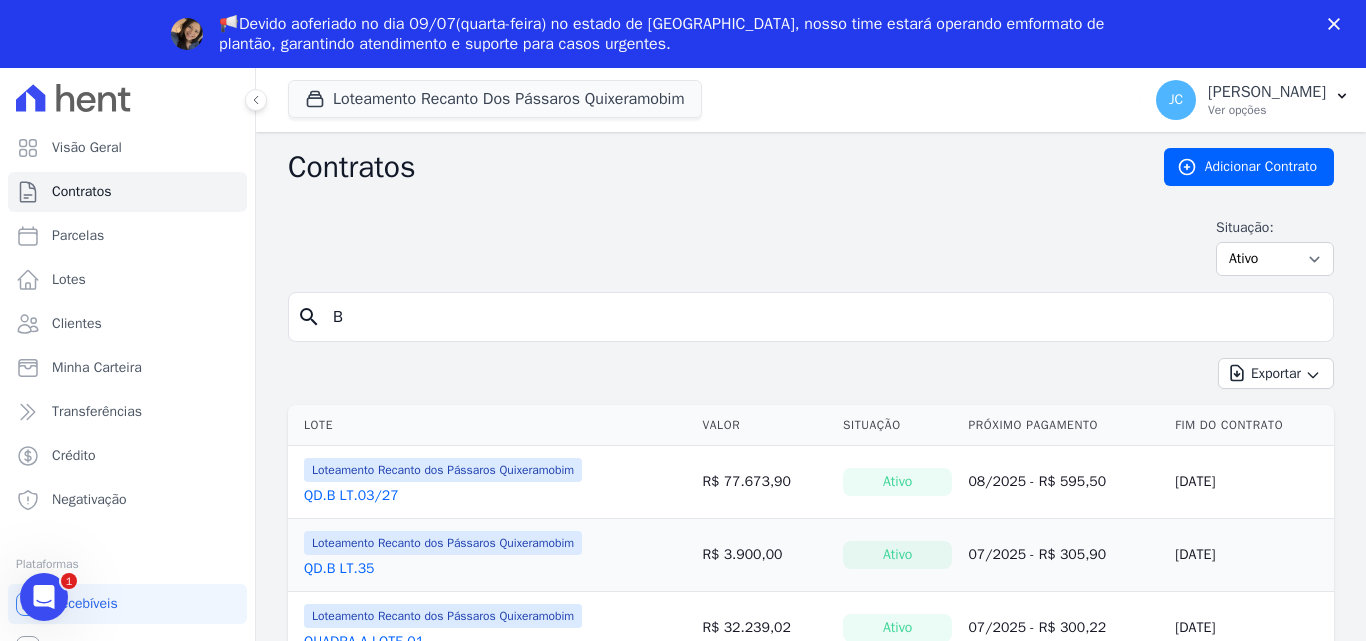 type on "B" 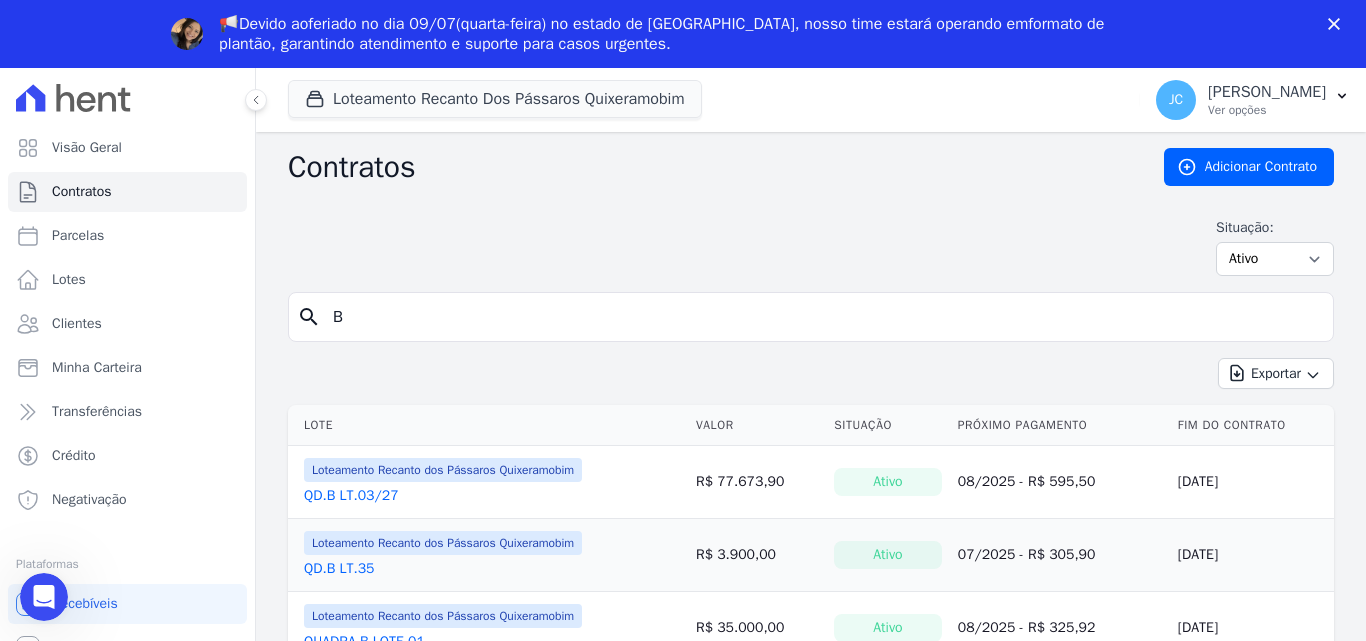 scroll, scrollTop: 0, scrollLeft: 0, axis: both 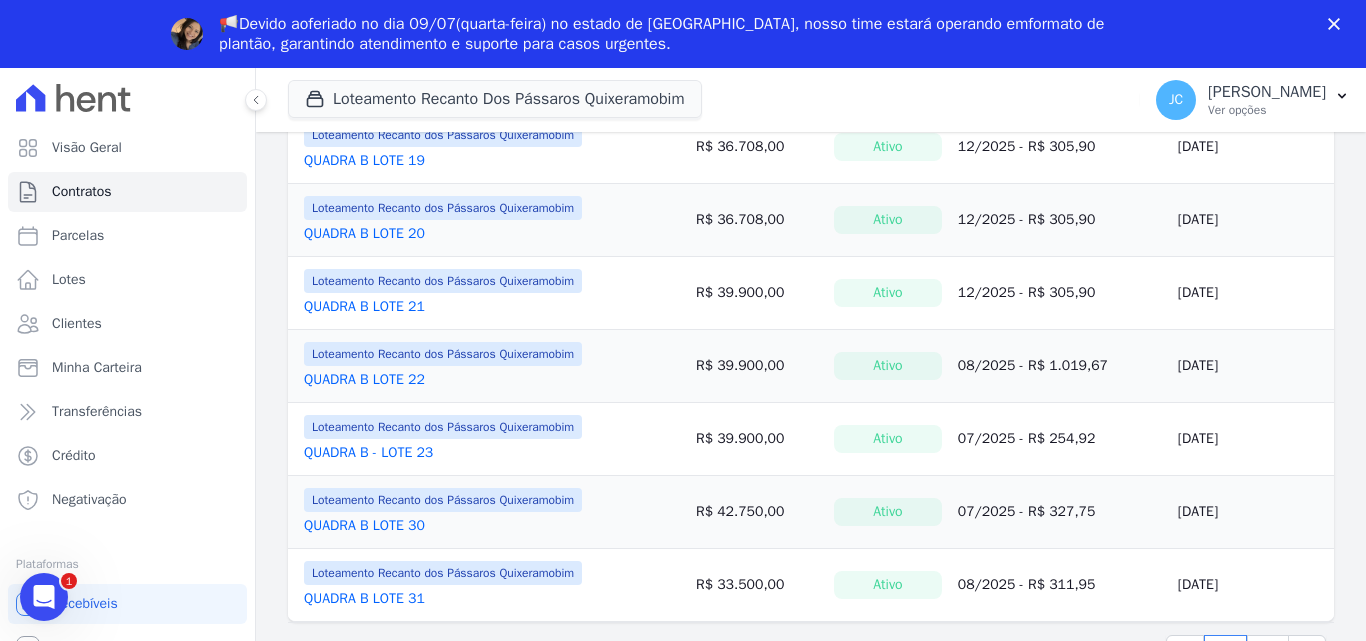click 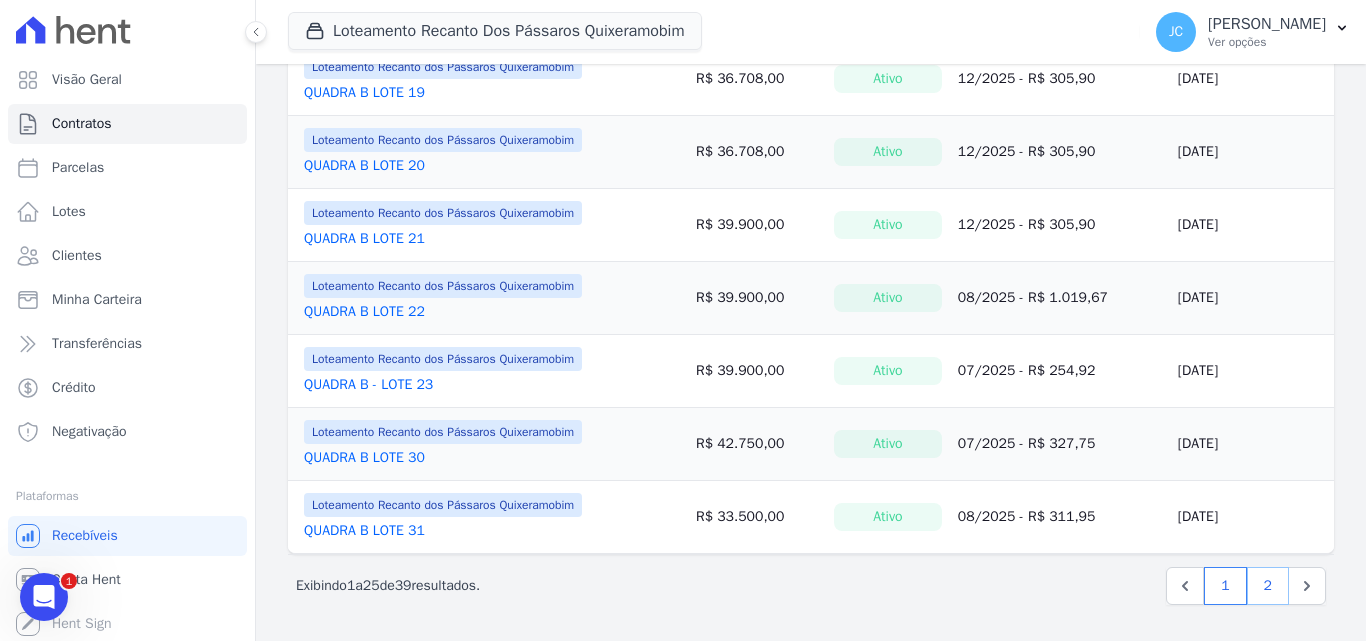 click on "2" at bounding box center [1268, 586] 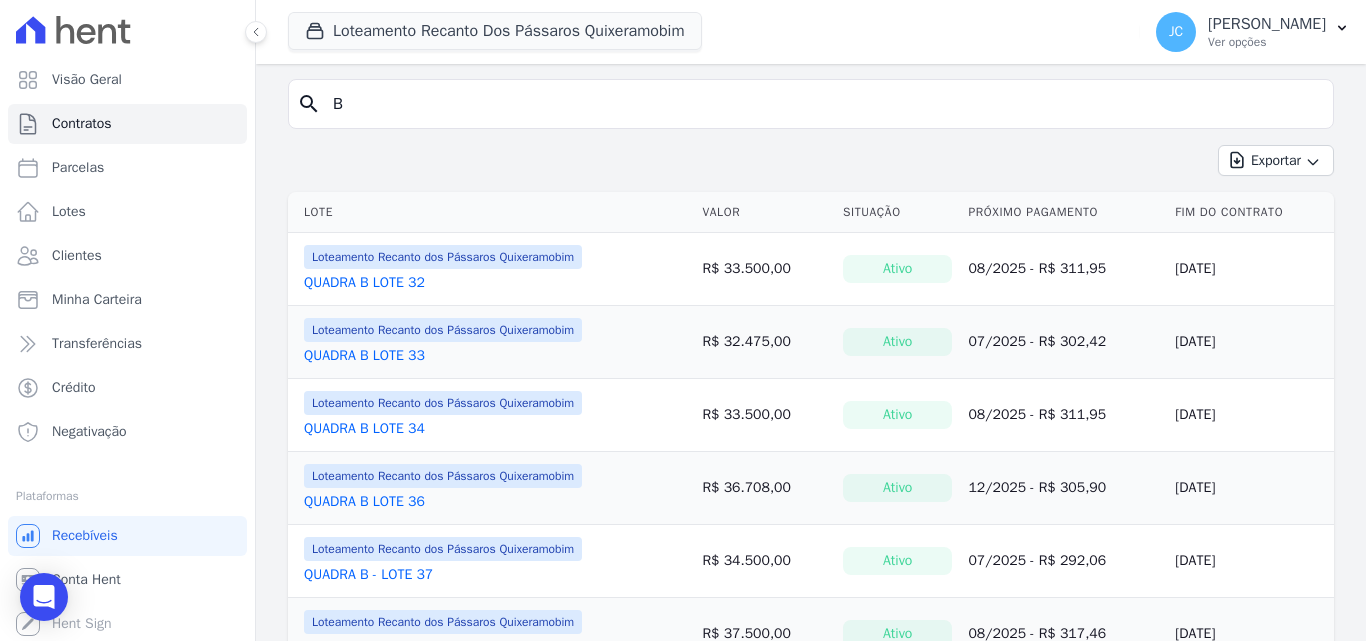 scroll, scrollTop: 300, scrollLeft: 0, axis: vertical 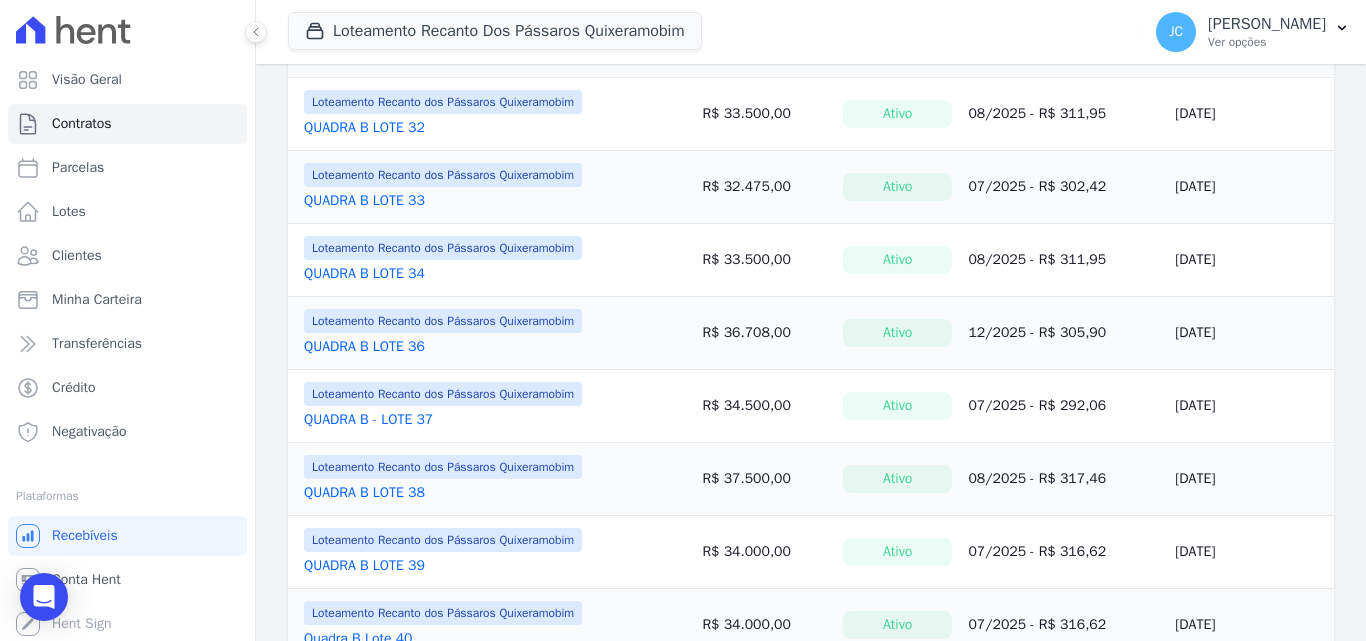 click on "QUADRA B LOTE 38" at bounding box center (364, 493) 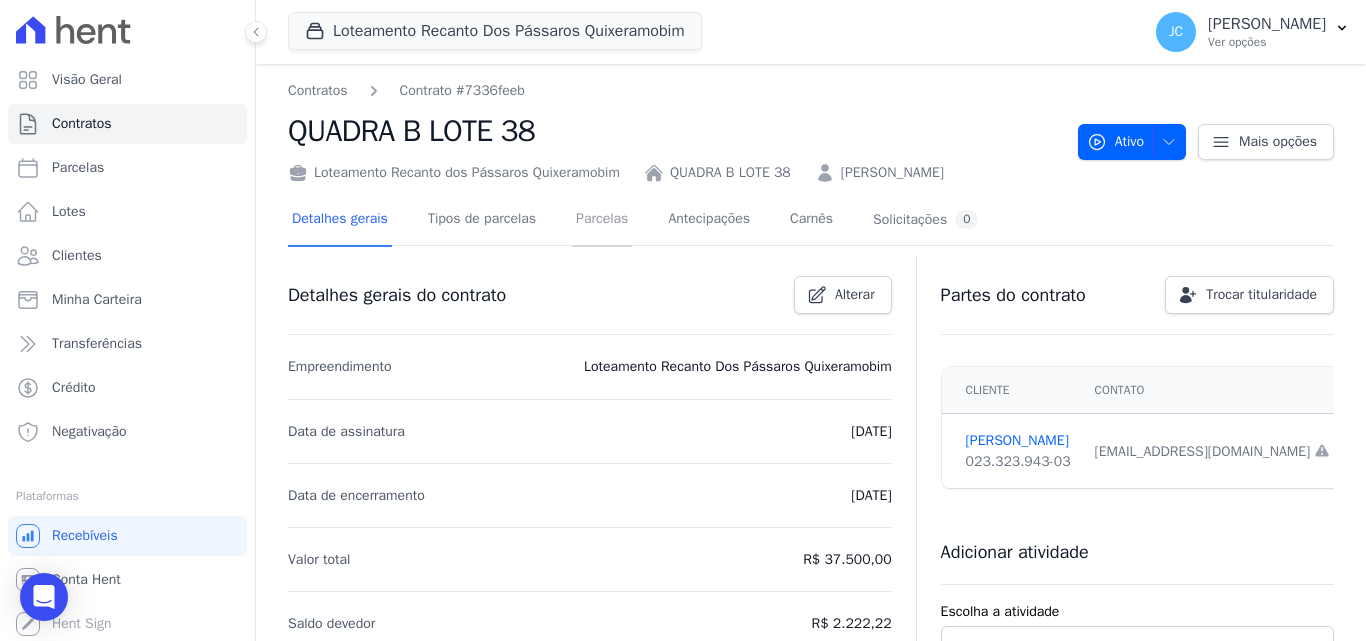 click on "Parcelas" at bounding box center (602, 220) 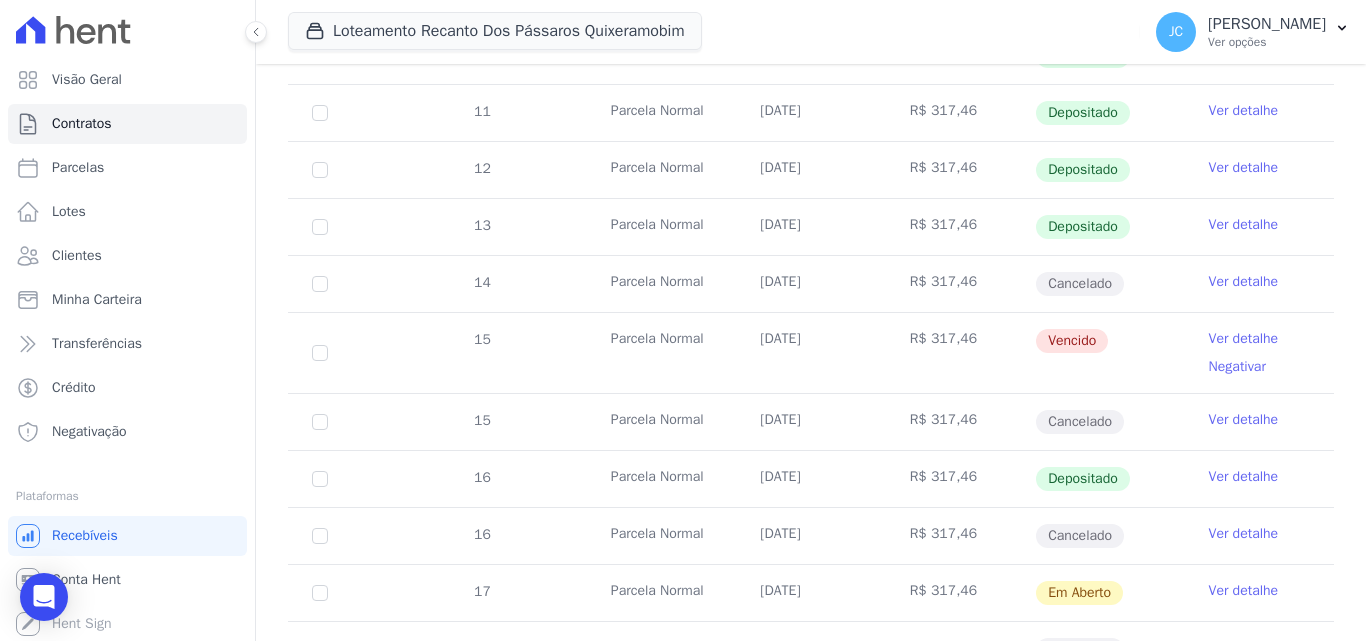 scroll, scrollTop: 500, scrollLeft: 0, axis: vertical 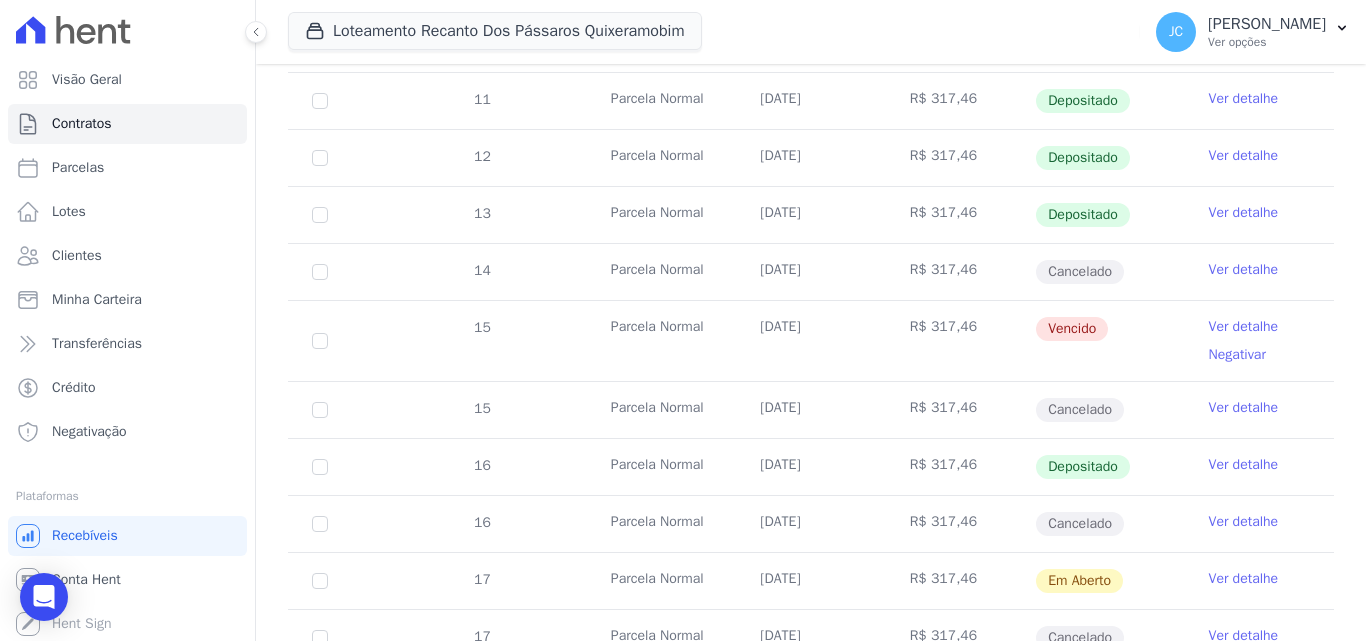 click on "Negativar" at bounding box center (1237, 354) 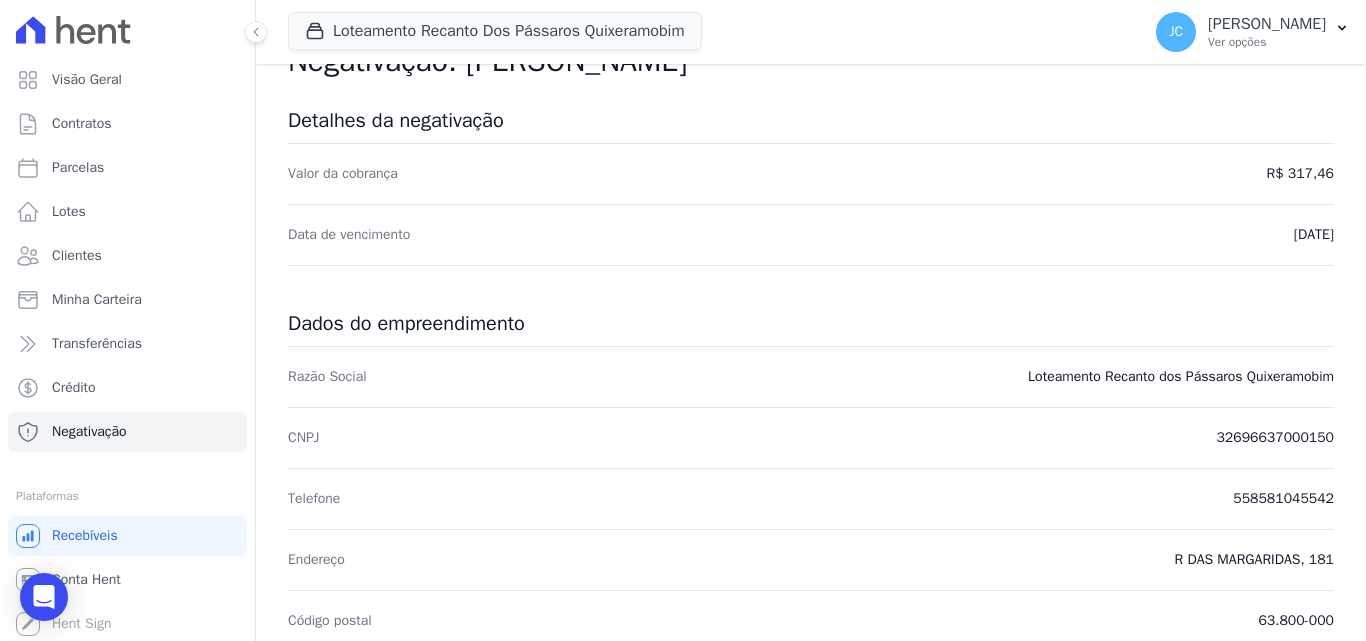 scroll, scrollTop: 0, scrollLeft: 0, axis: both 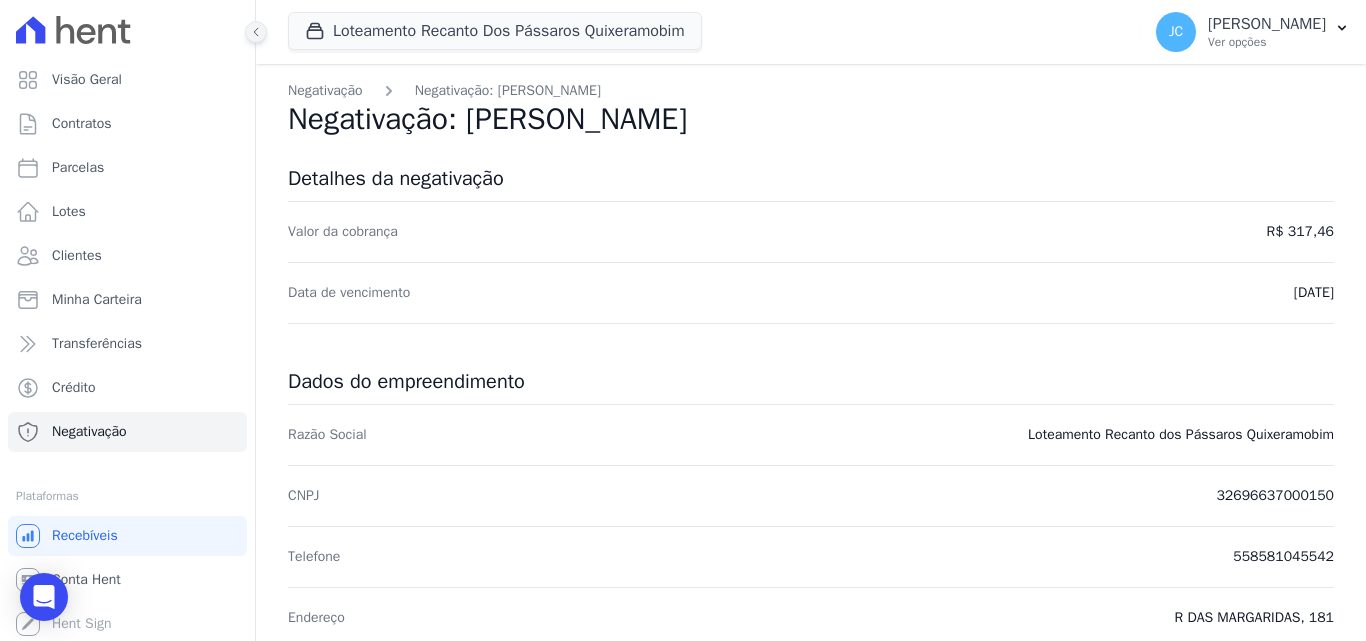 click 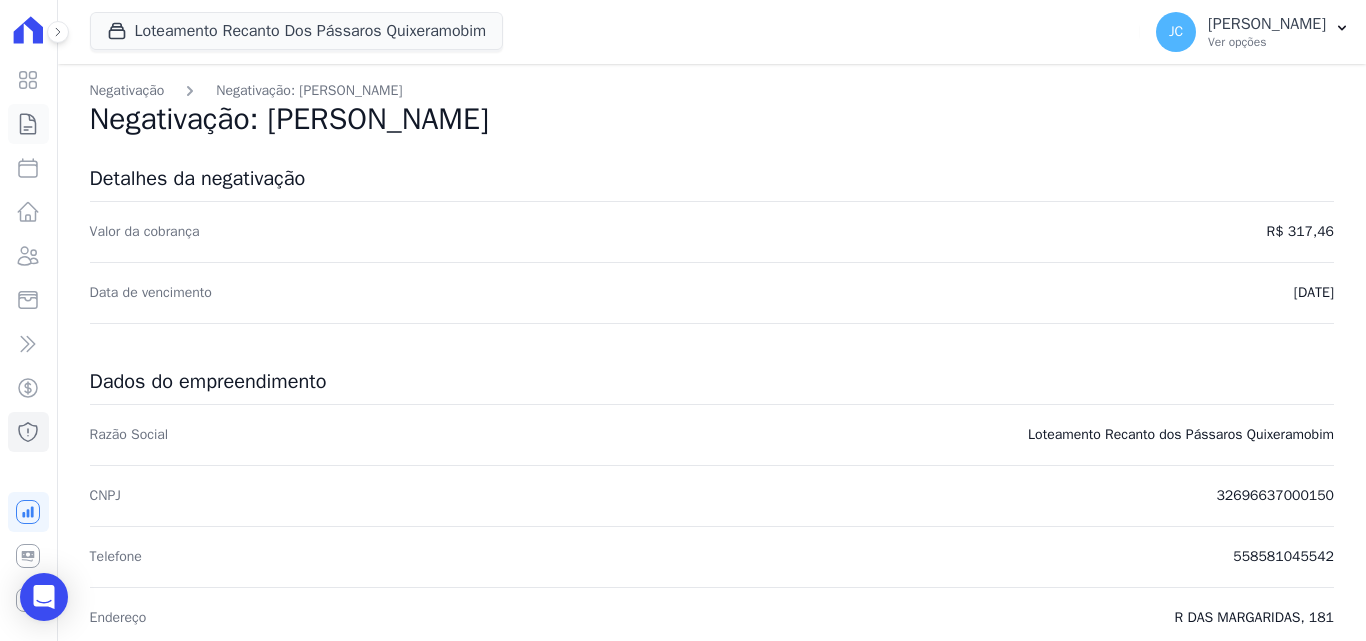click 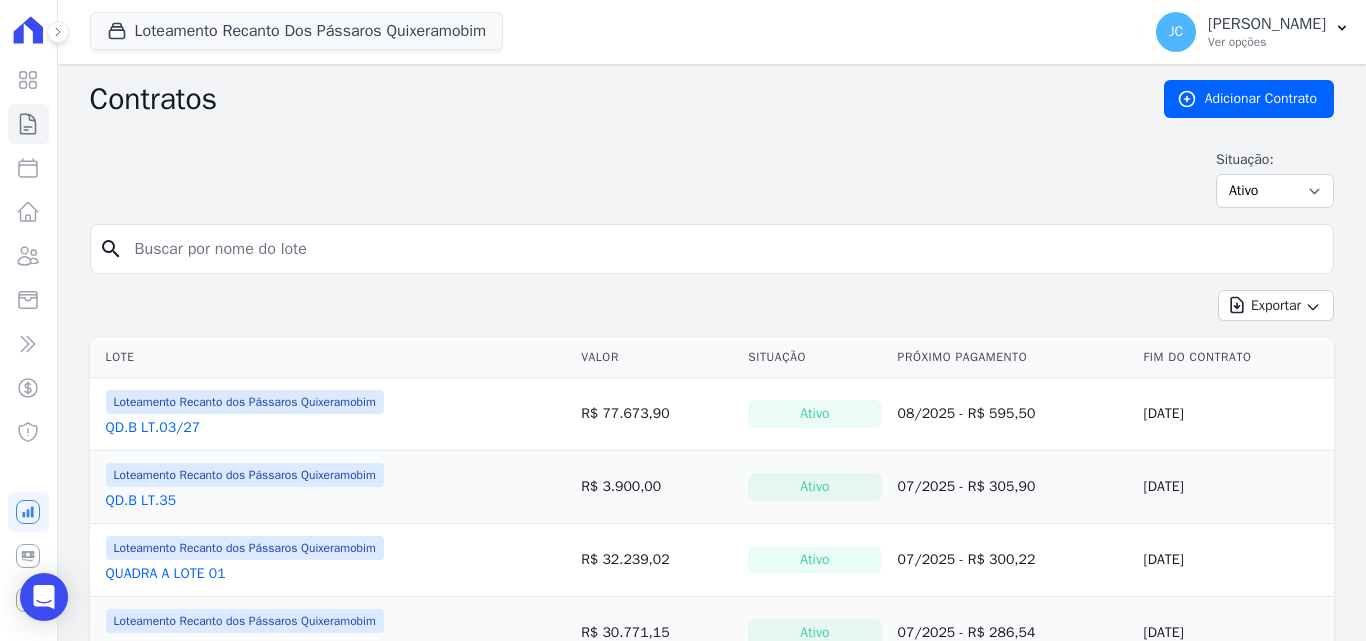 click at bounding box center (724, 249) 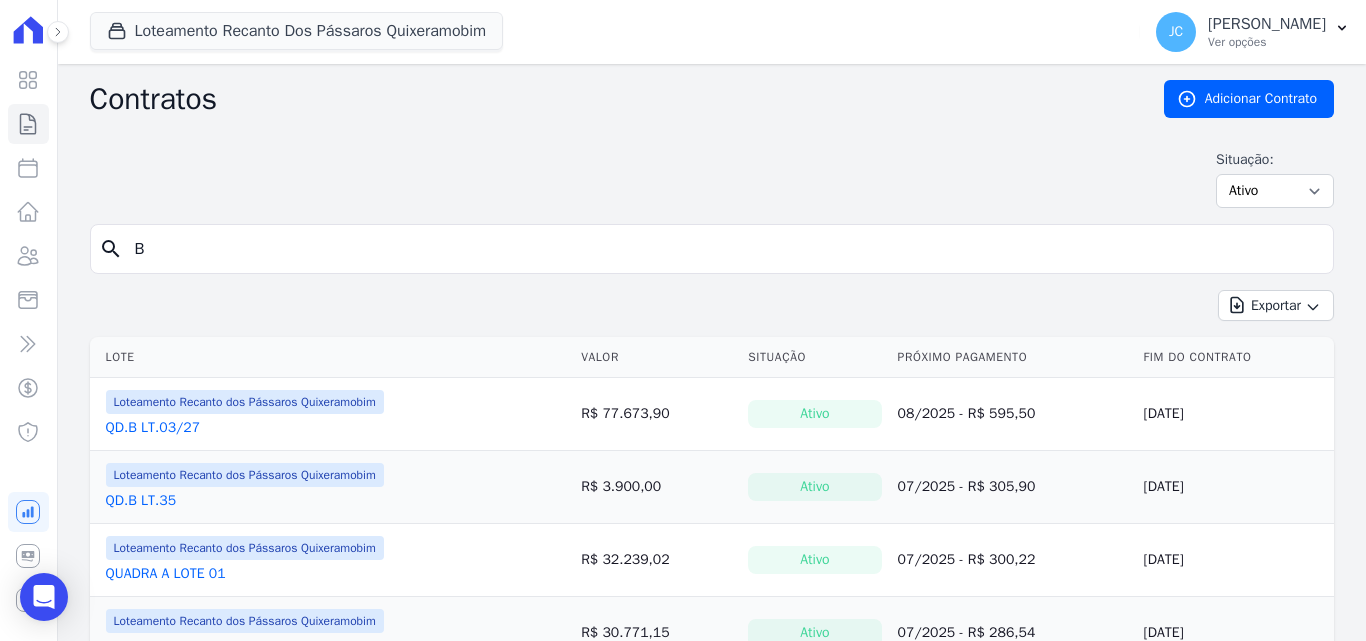 type on "B" 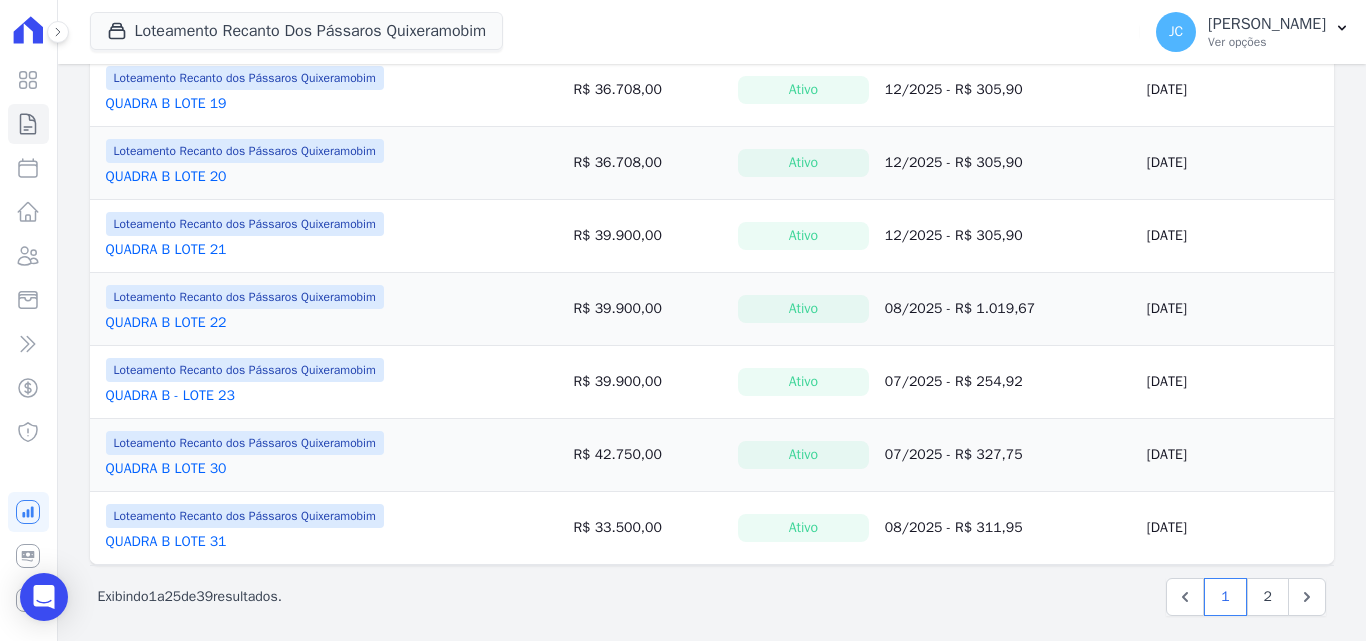 scroll, scrollTop: 1649, scrollLeft: 0, axis: vertical 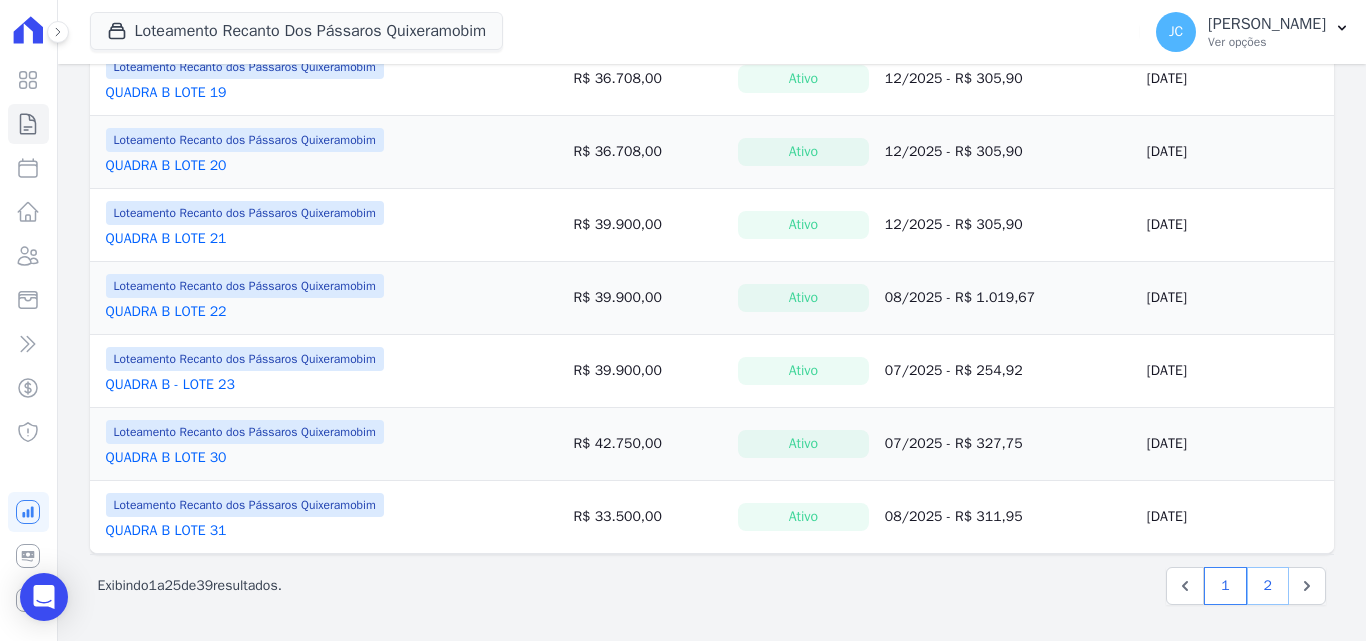 click on "2" at bounding box center [1268, 586] 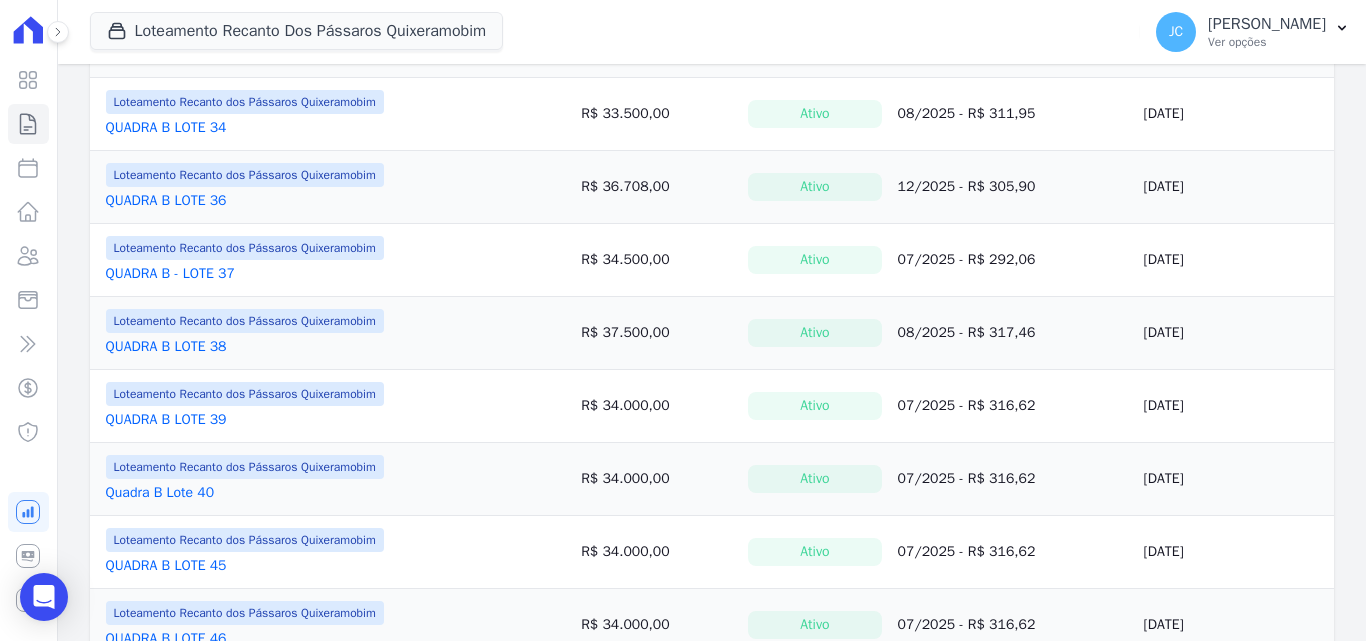 scroll, scrollTop: 500, scrollLeft: 0, axis: vertical 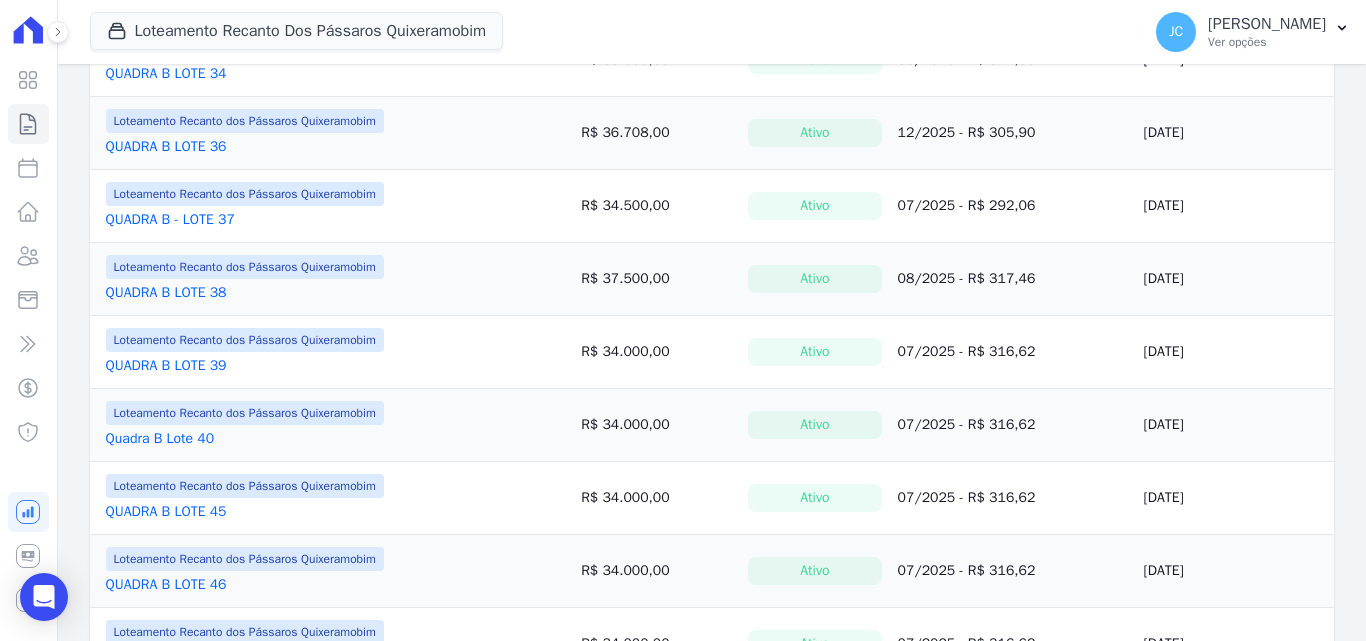 click on "QUADRA B LOTE 38" at bounding box center [166, 293] 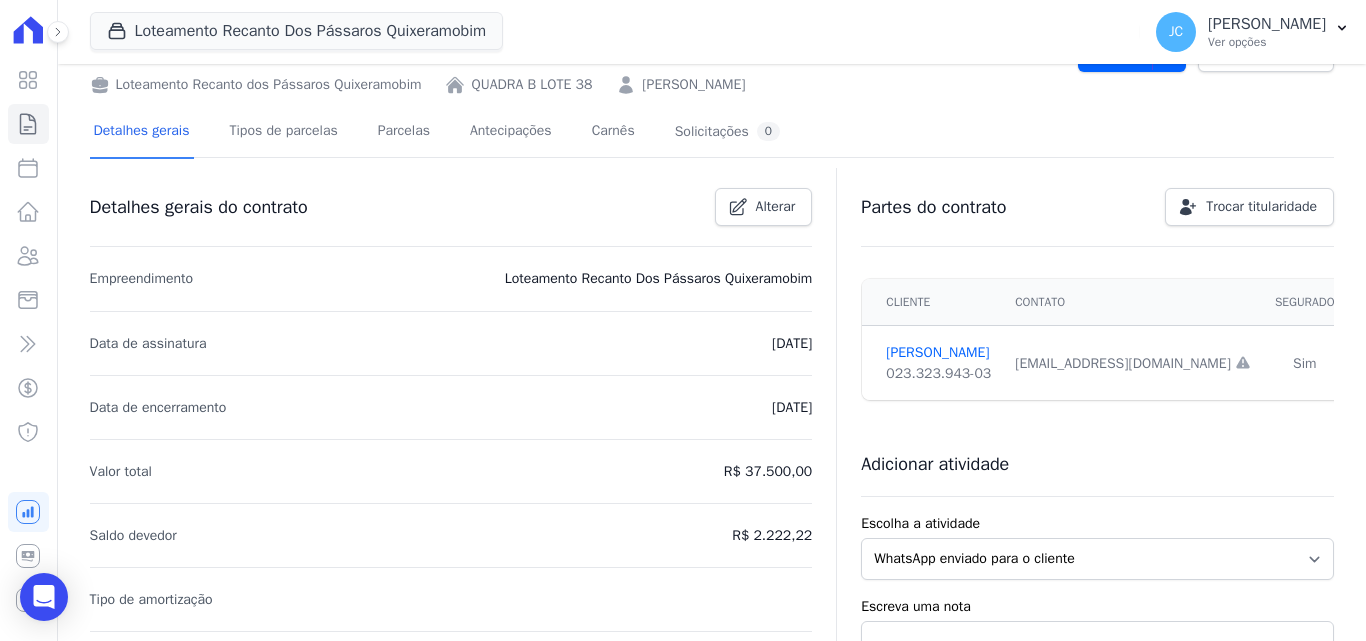 scroll, scrollTop: 0, scrollLeft: 0, axis: both 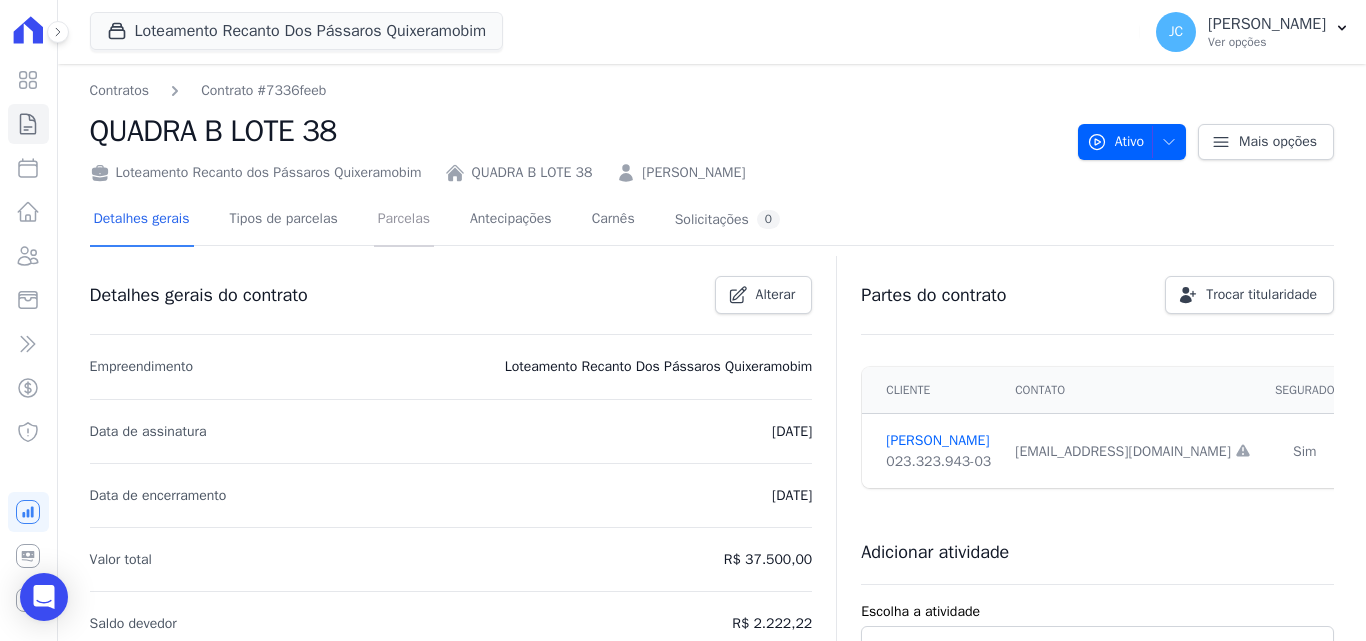 click on "Parcelas" at bounding box center (404, 220) 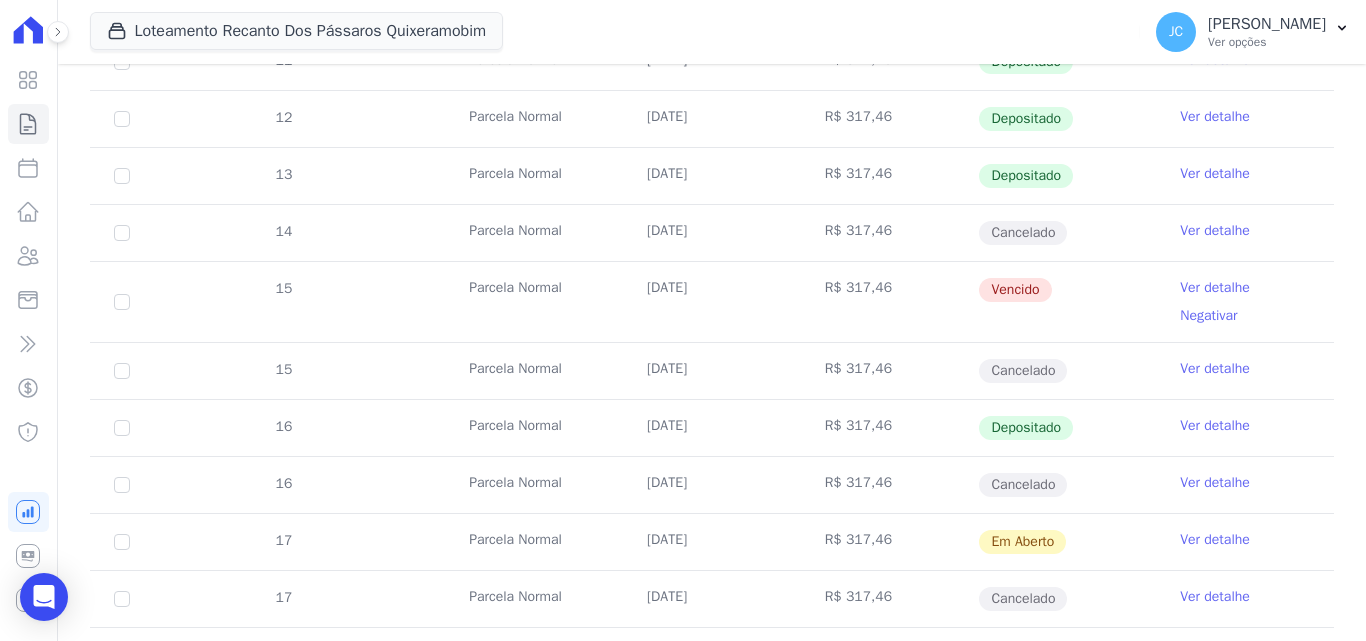 scroll, scrollTop: 600, scrollLeft: 0, axis: vertical 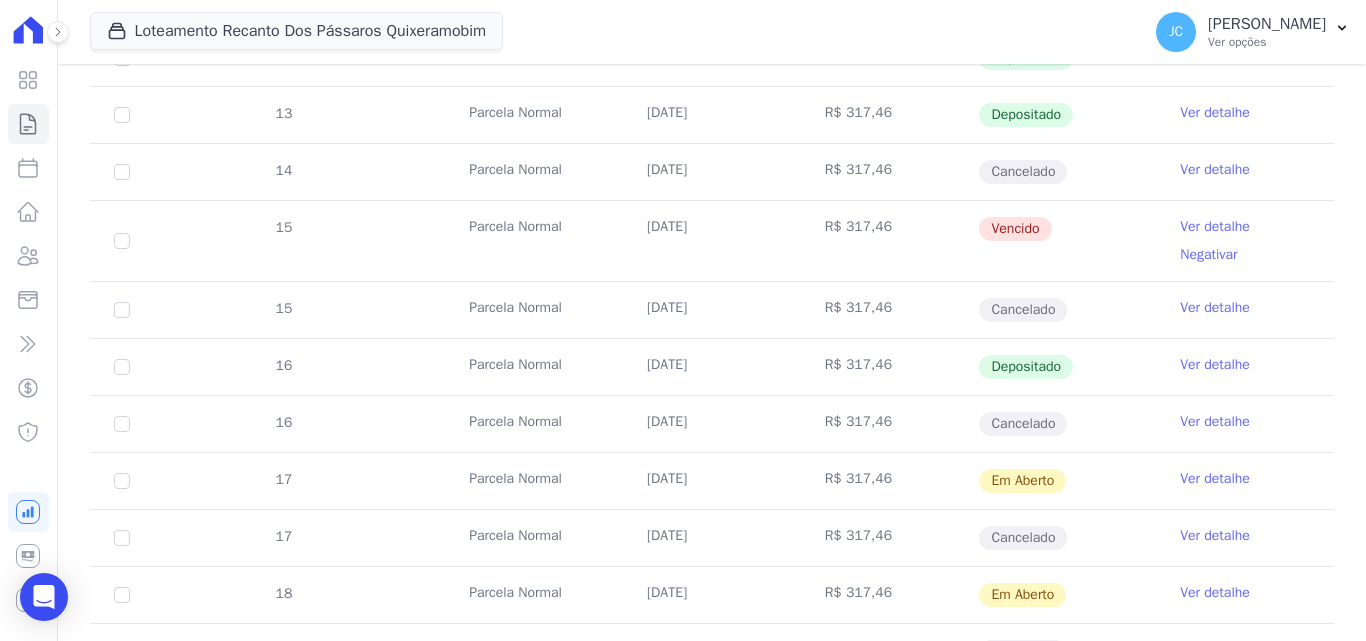 click on "Vencido" at bounding box center (1015, 229) 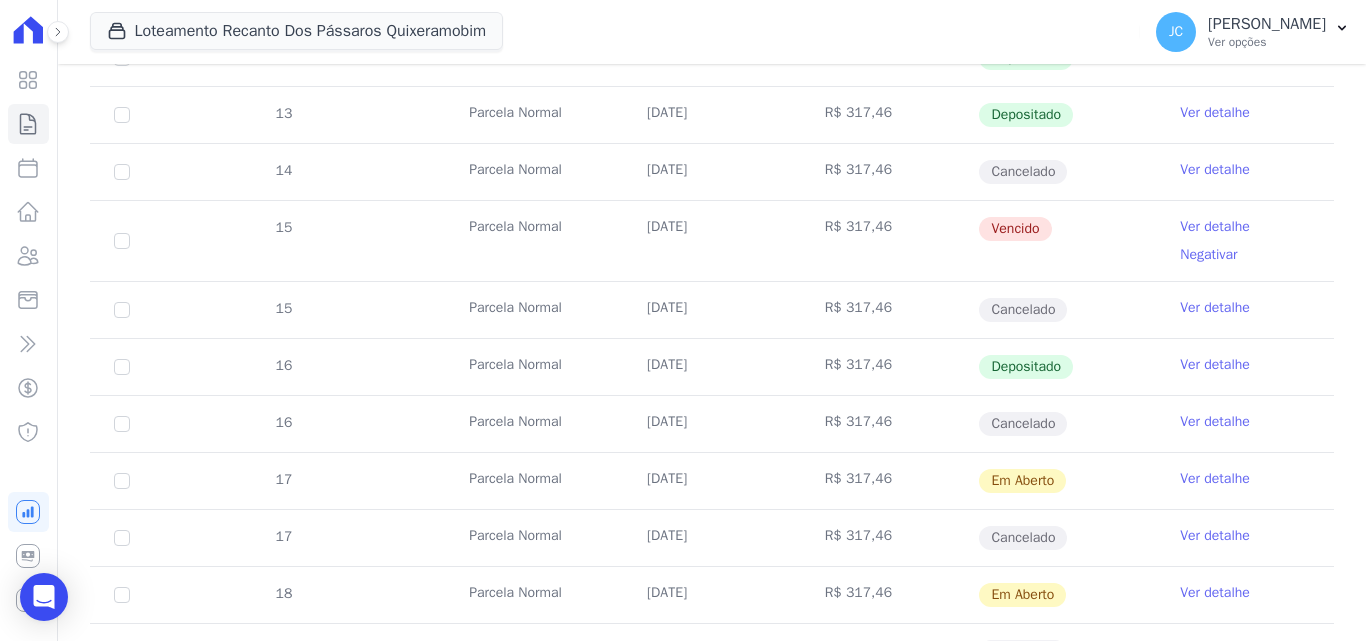 click on "Ver detalhe" at bounding box center [1215, 227] 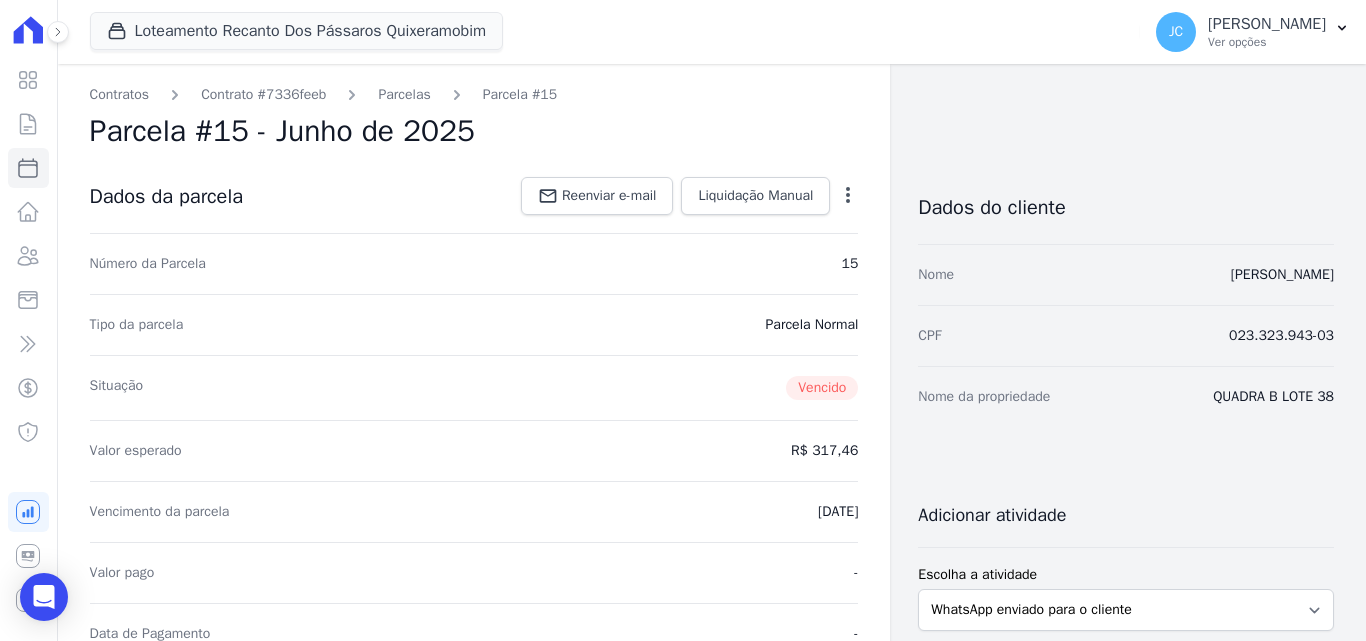 click 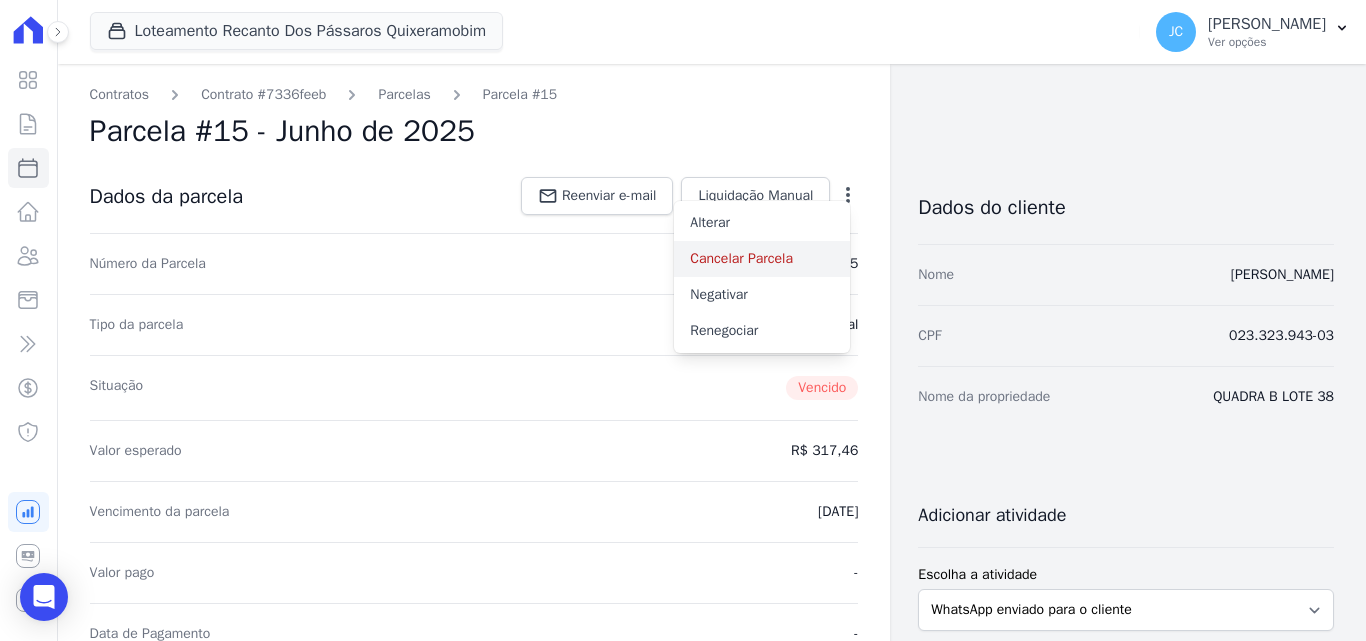 click on "Cancelar Parcela" at bounding box center (762, 259) 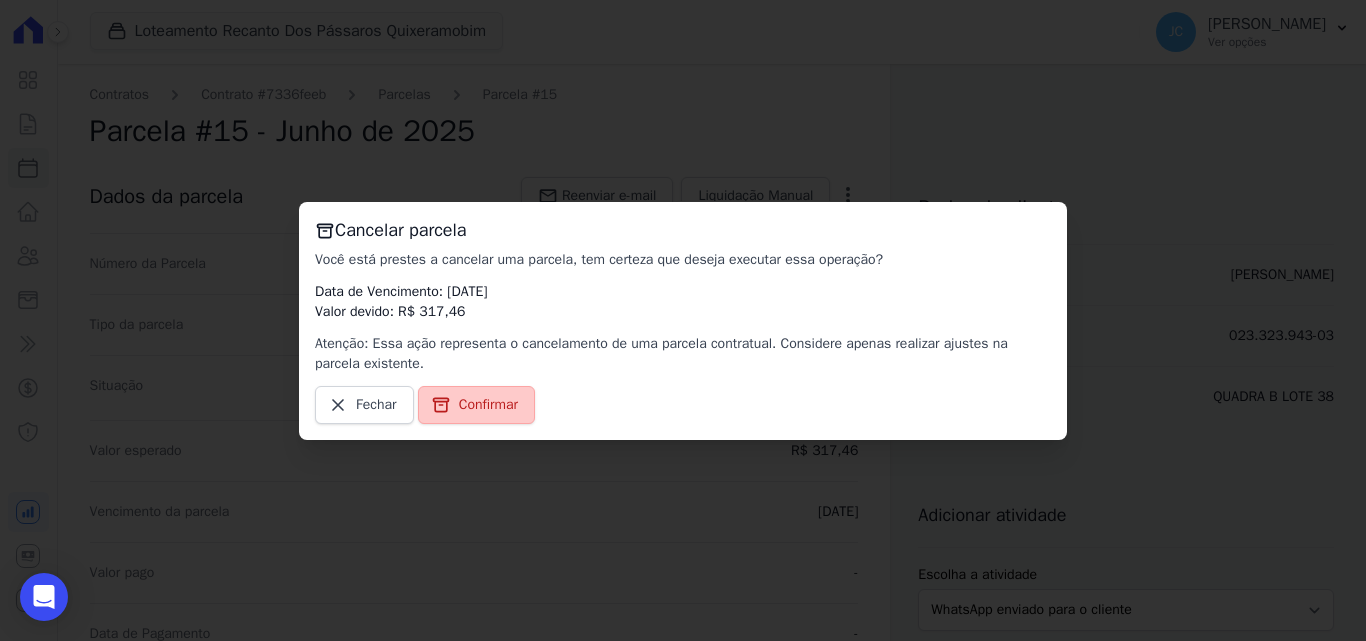 click on "Confirmar" at bounding box center (476, 405) 